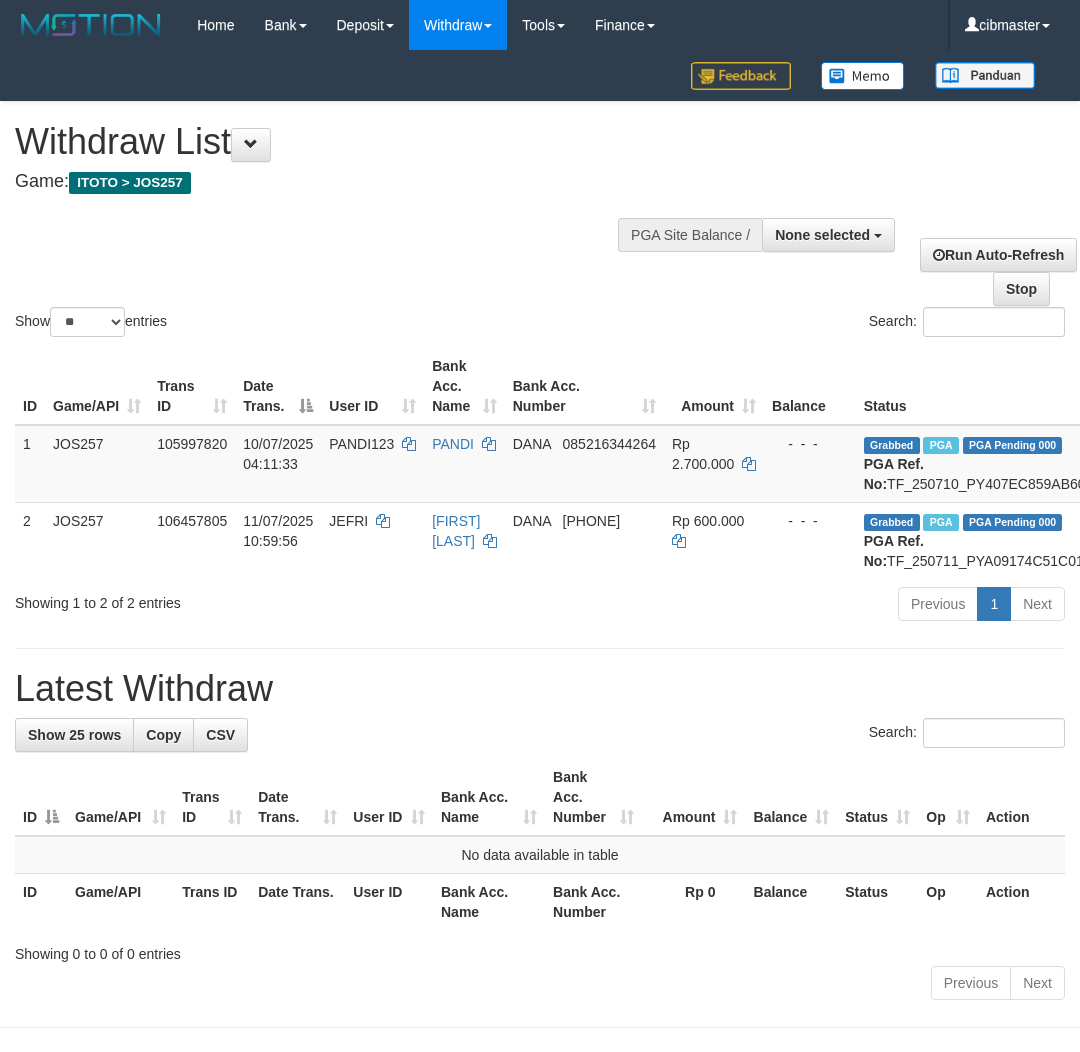select 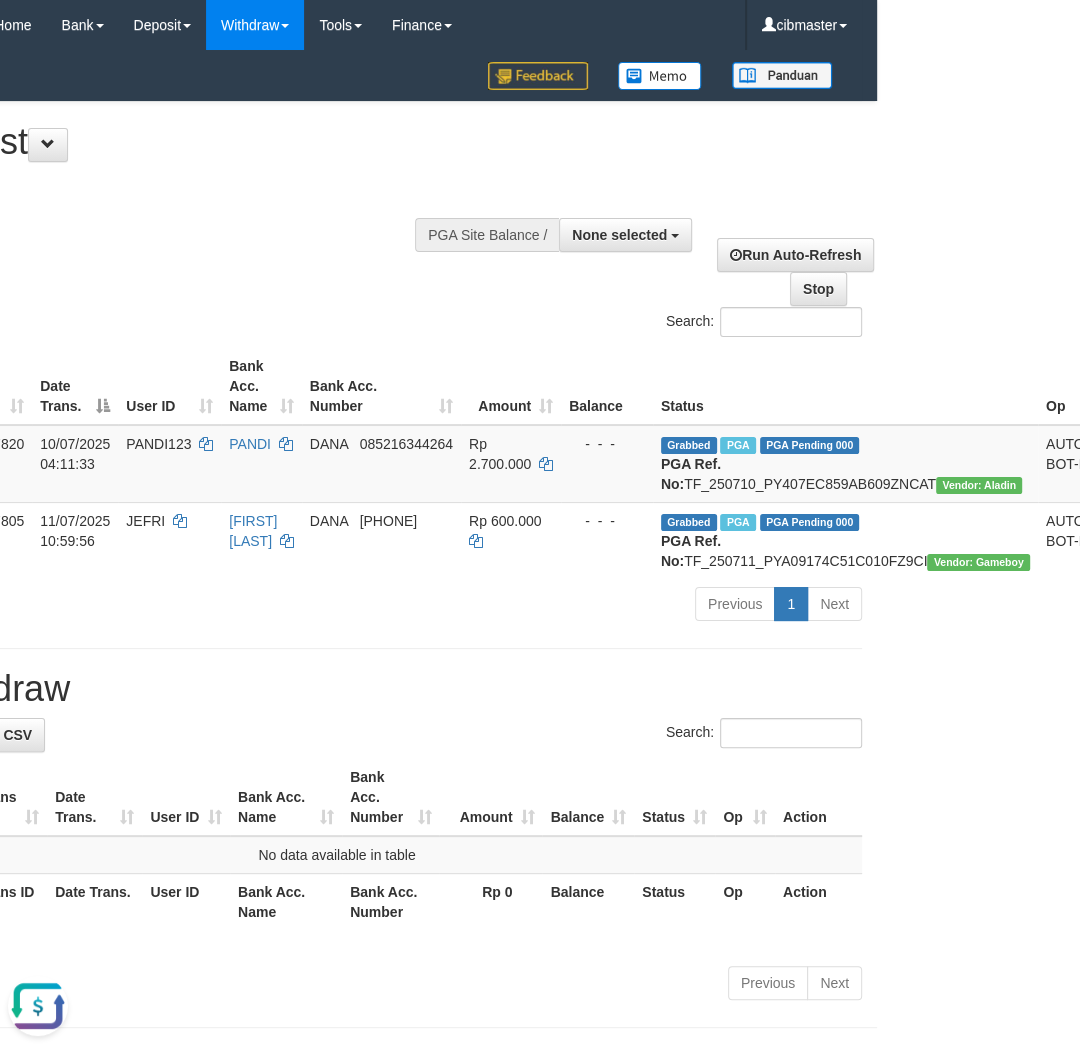 scroll, scrollTop: 0, scrollLeft: 0, axis: both 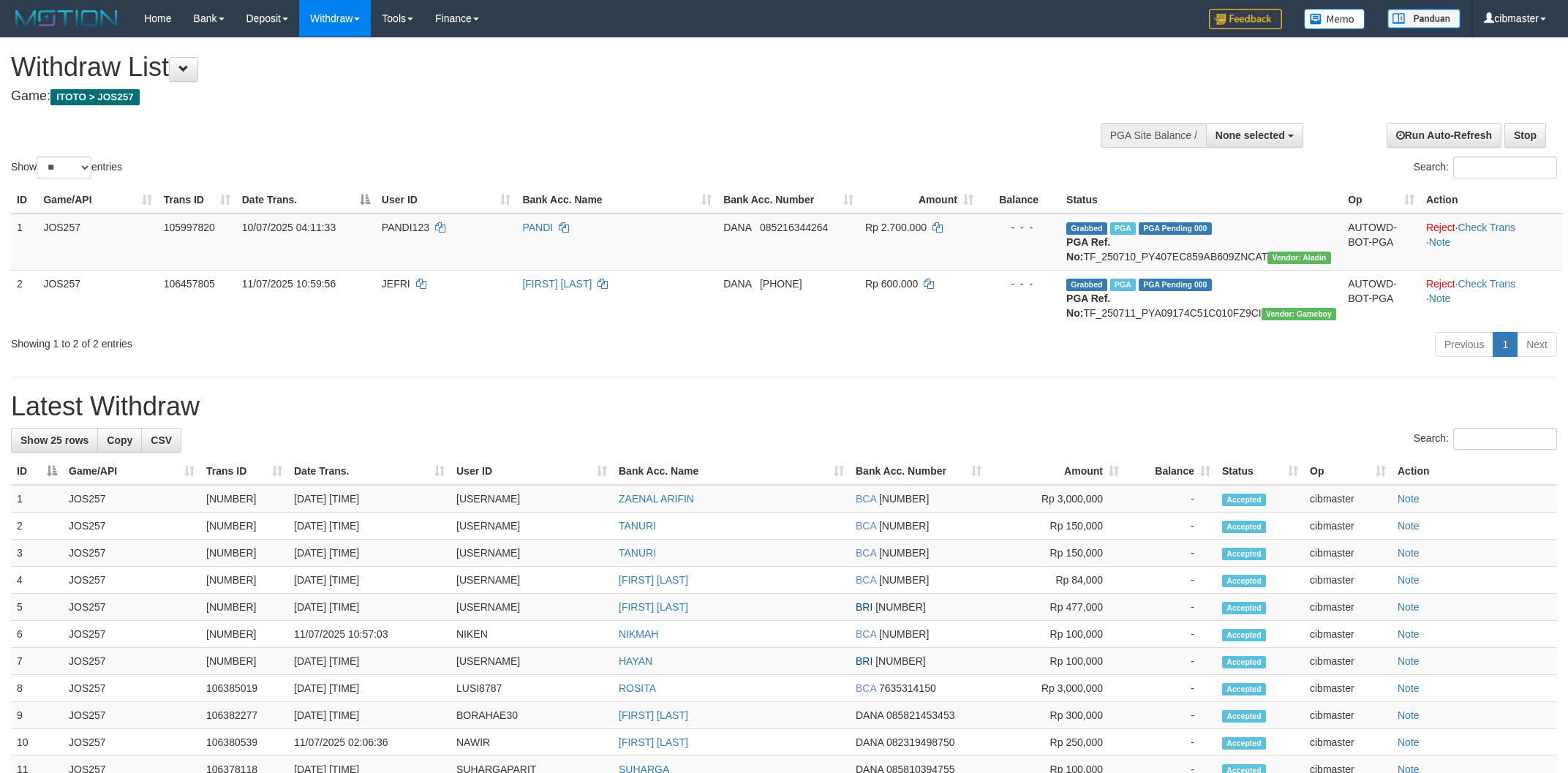 select 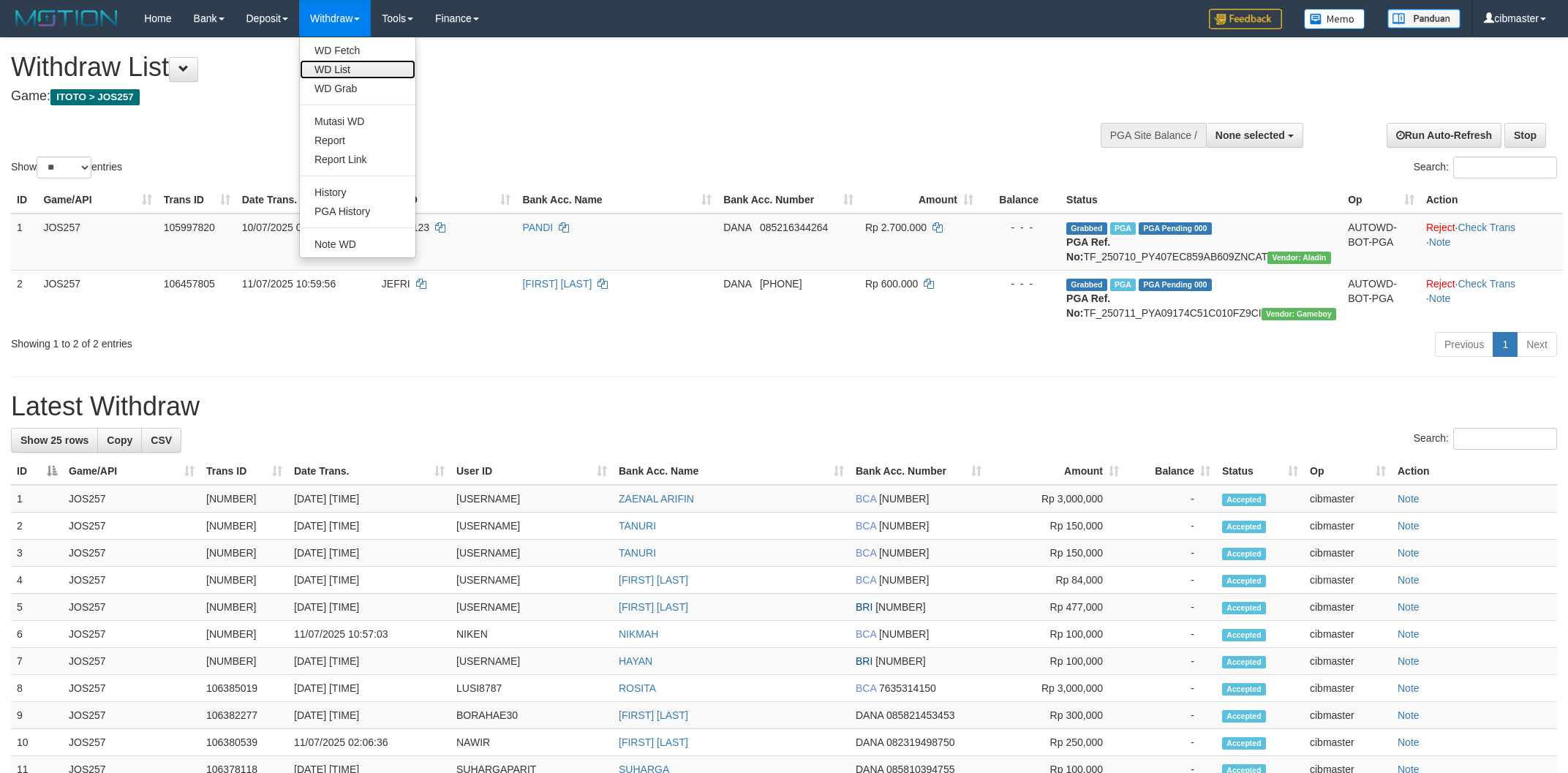 click on "WD List" at bounding box center (358, 69) 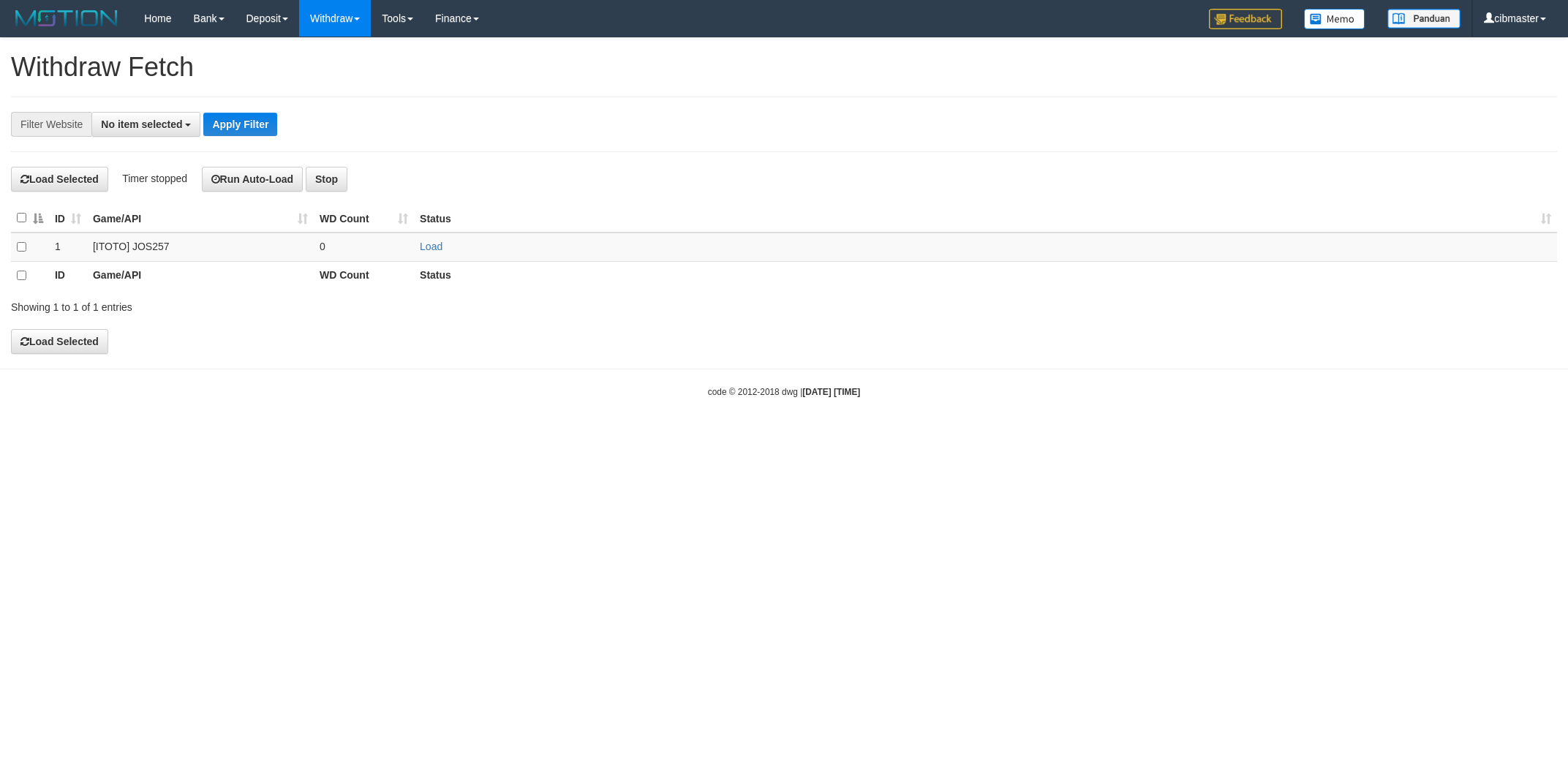 select 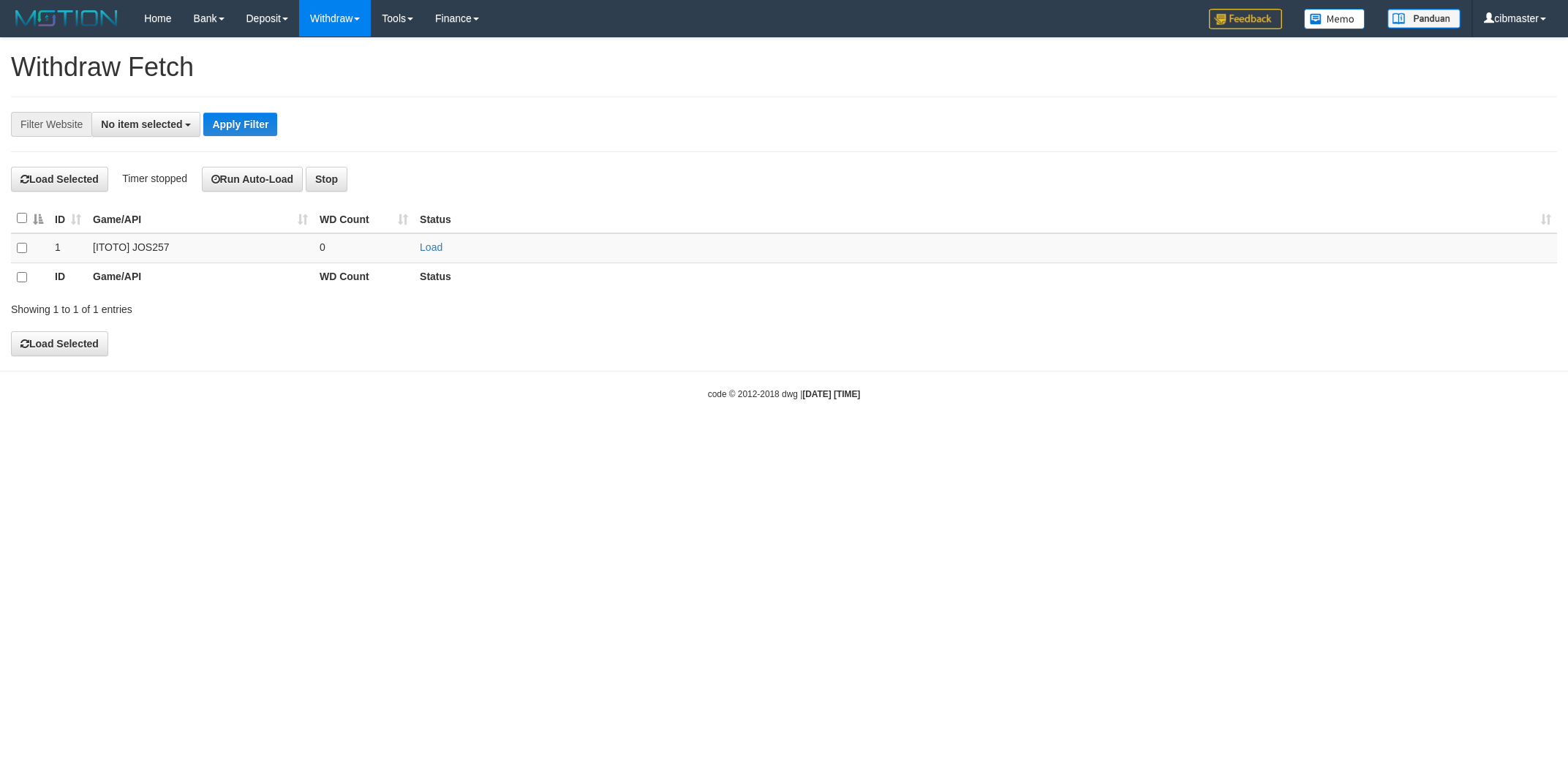 scroll, scrollTop: 0, scrollLeft: 0, axis: both 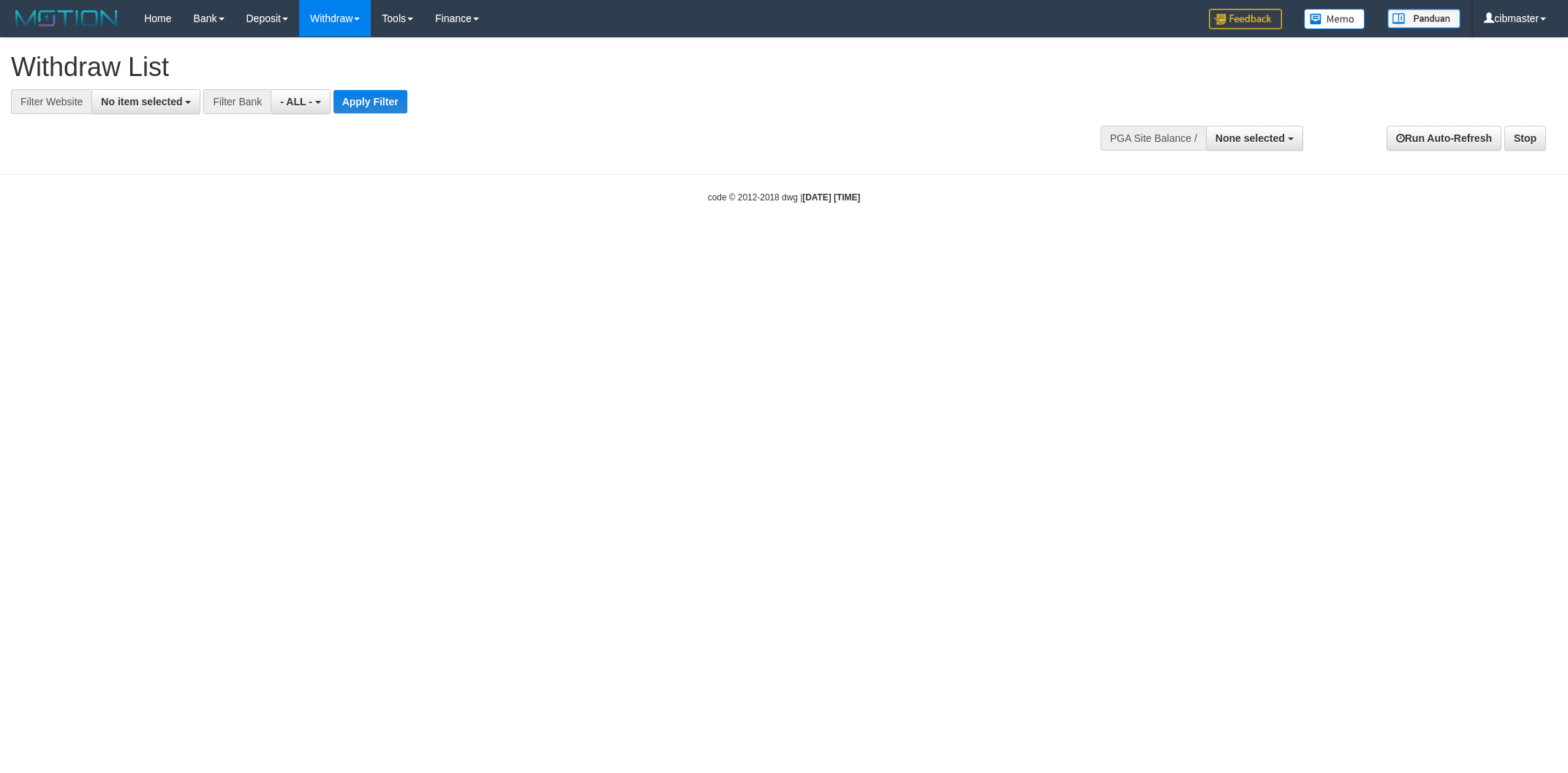 select 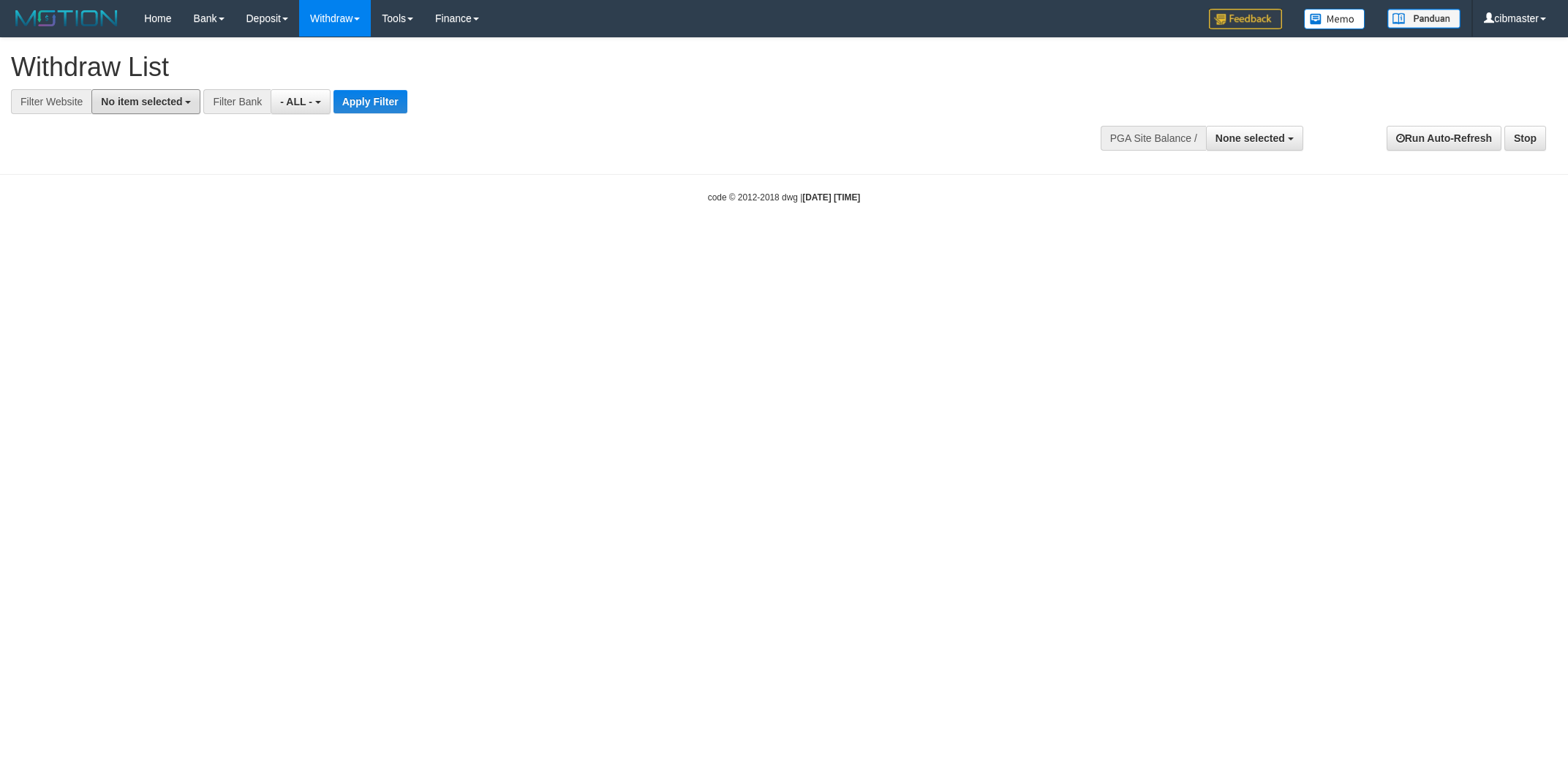 click on "No item selected" at bounding box center [141, 102] 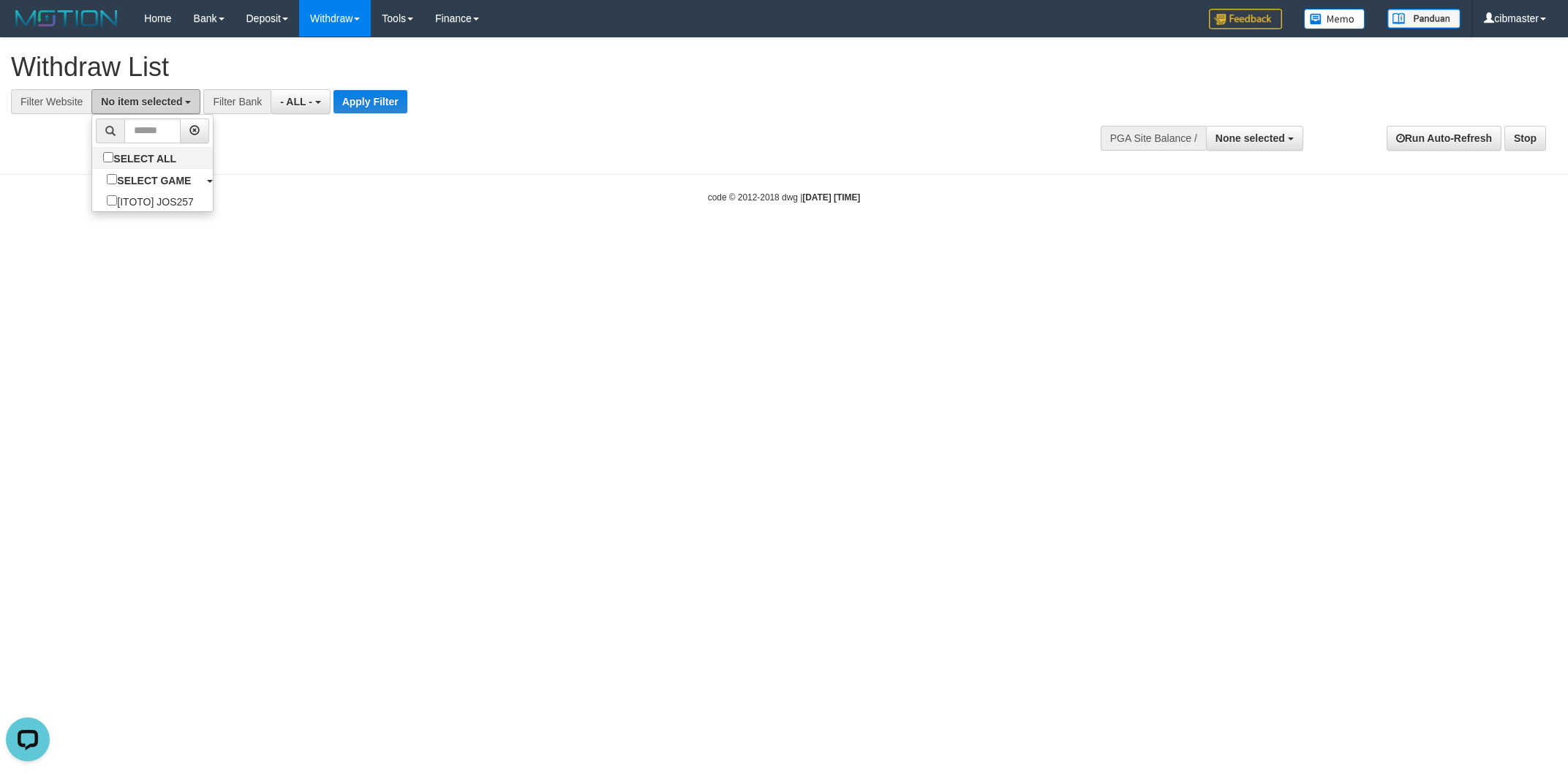 scroll, scrollTop: 0, scrollLeft: 0, axis: both 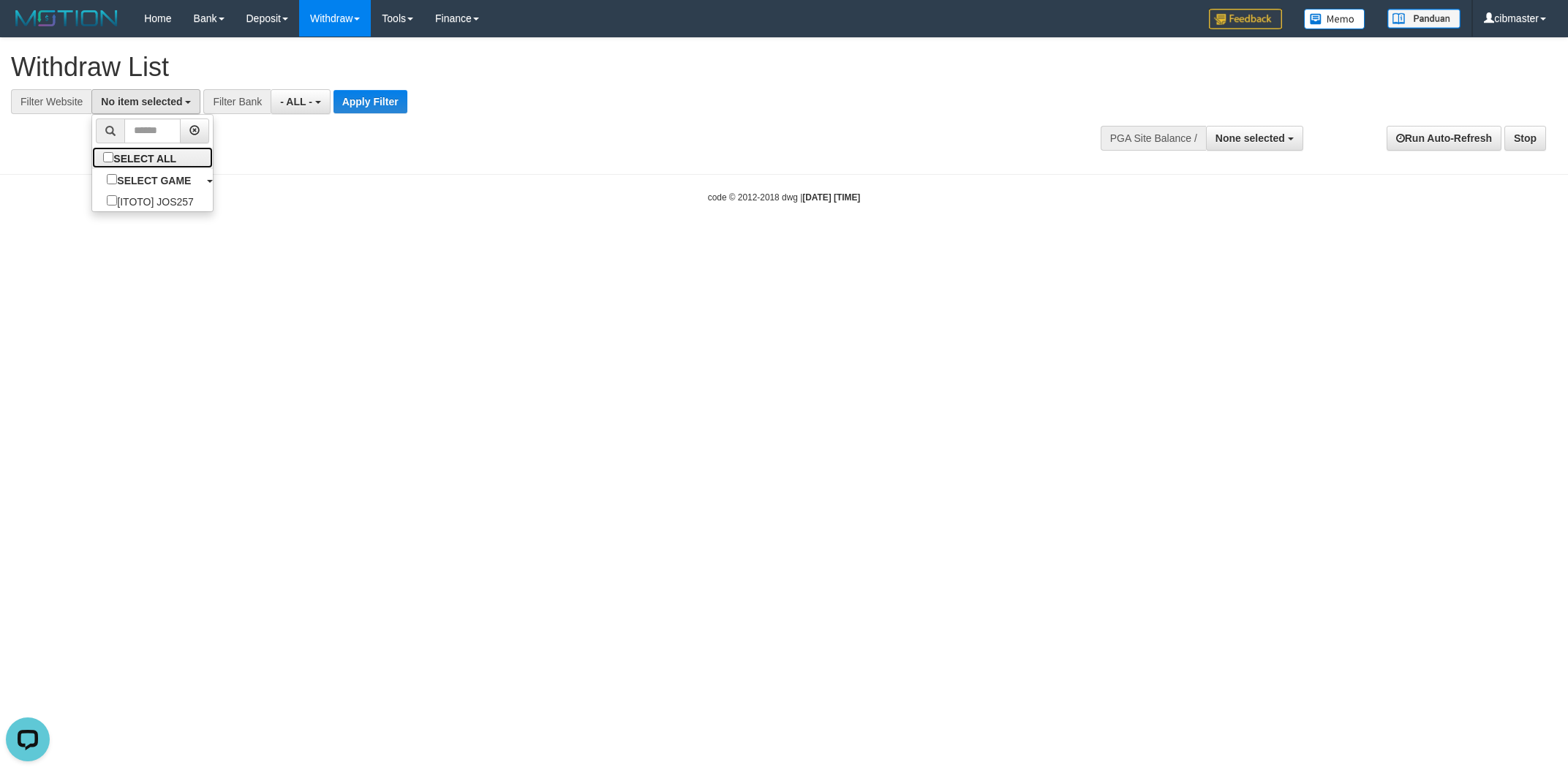 click on "SELECT ALL" at bounding box center [141, 157] 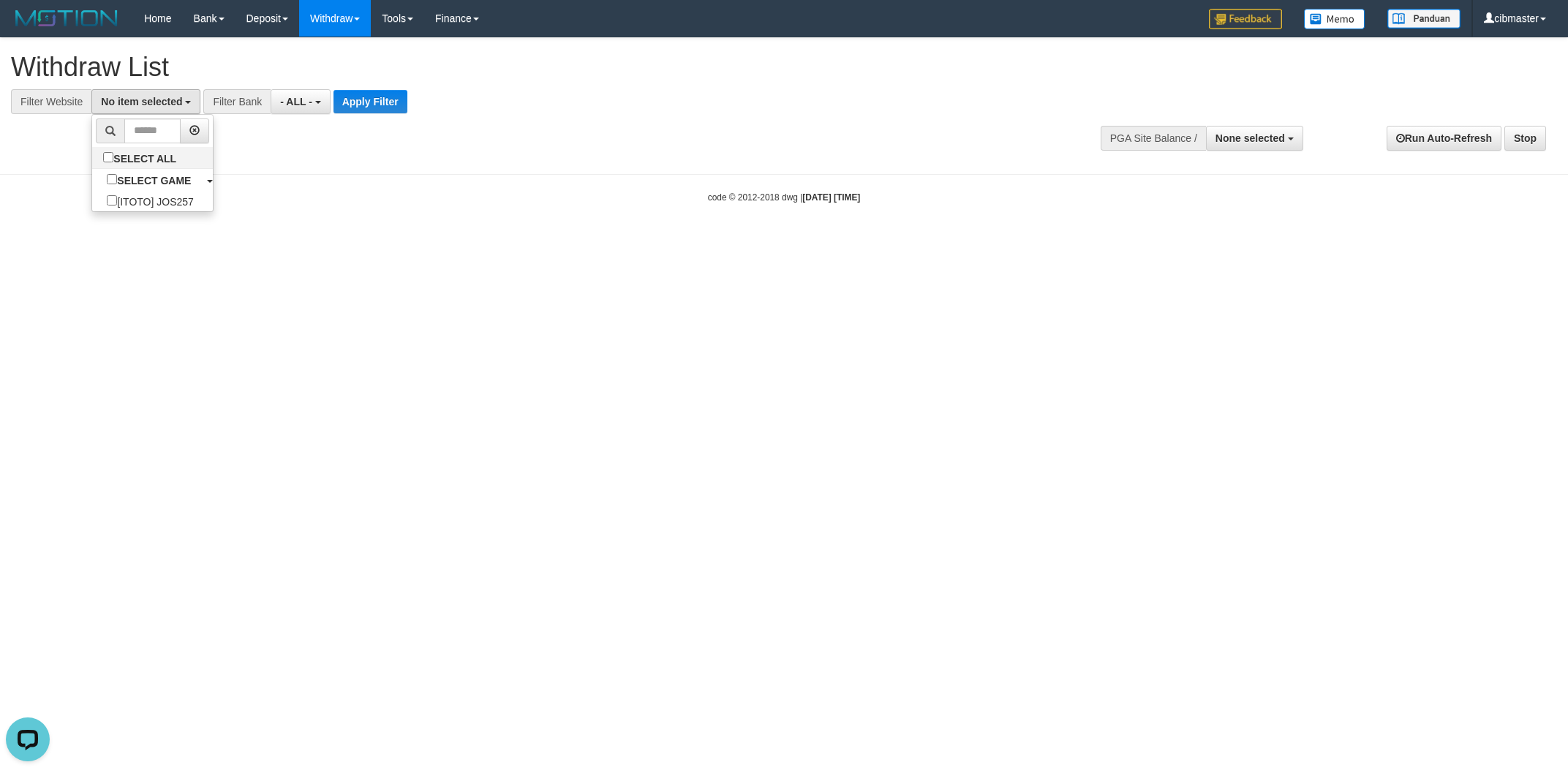 select on "****" 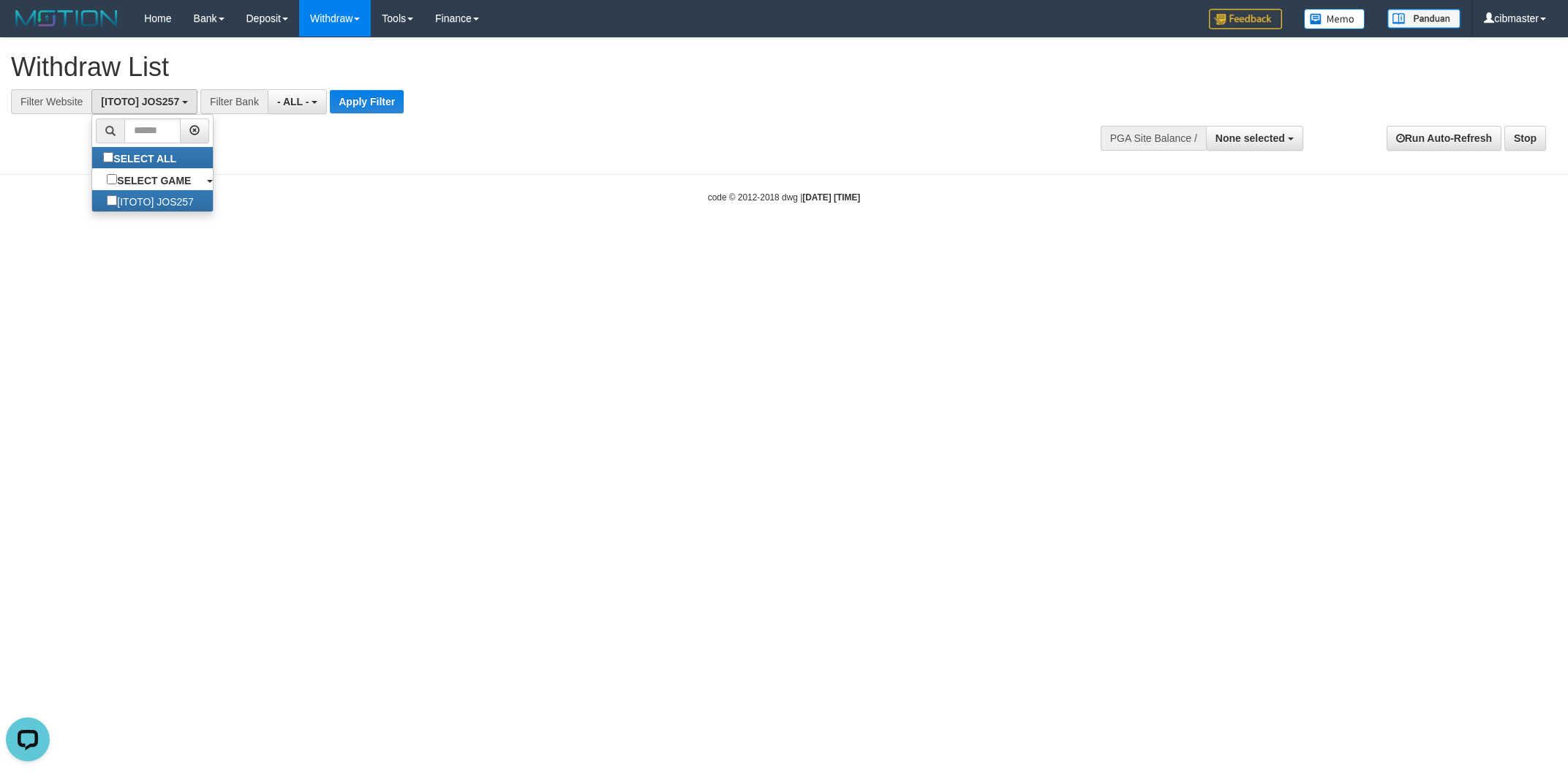 scroll, scrollTop: 12, scrollLeft: 0, axis: vertical 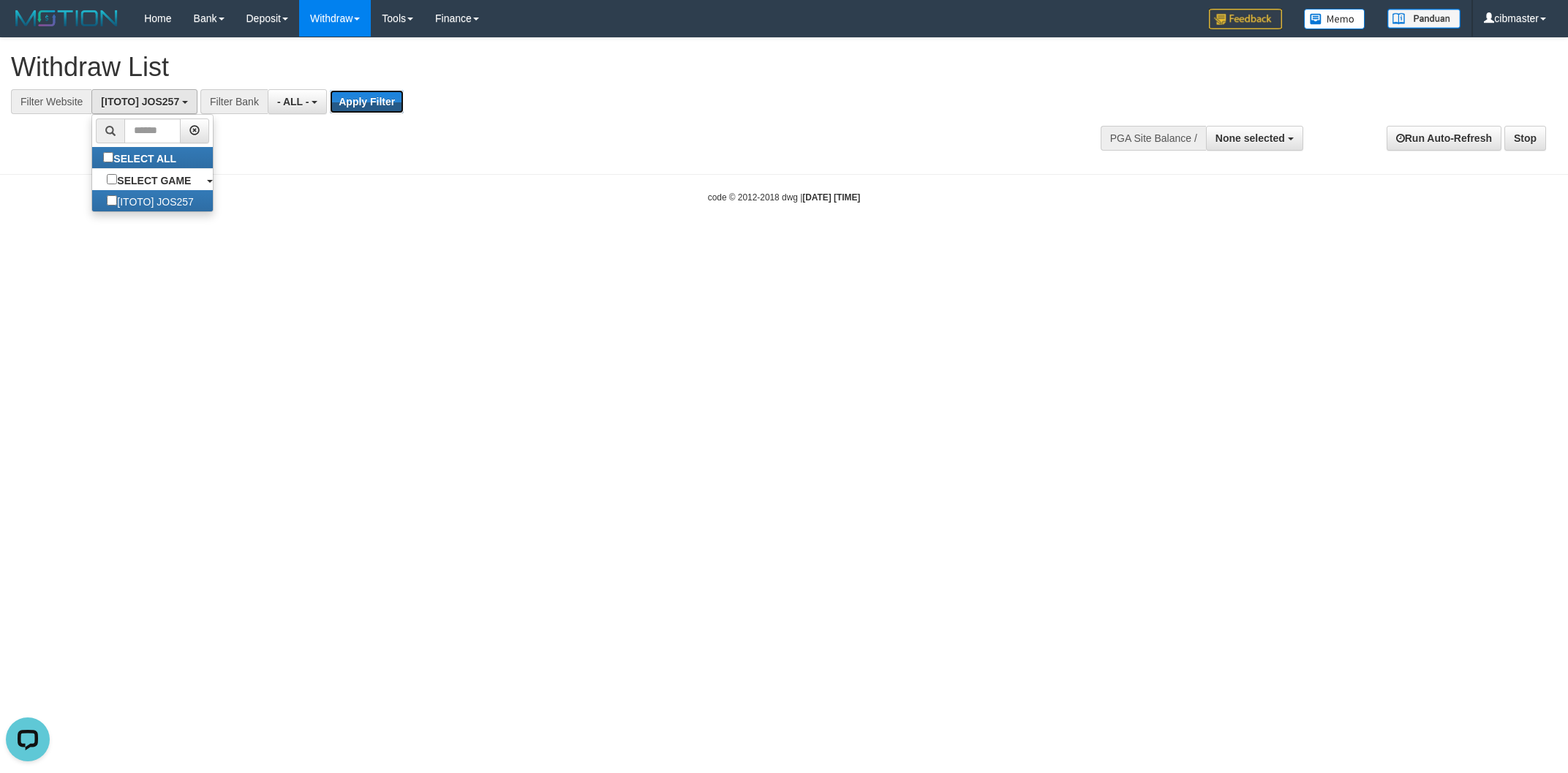 click on "Apply Filter" at bounding box center (366, 102) 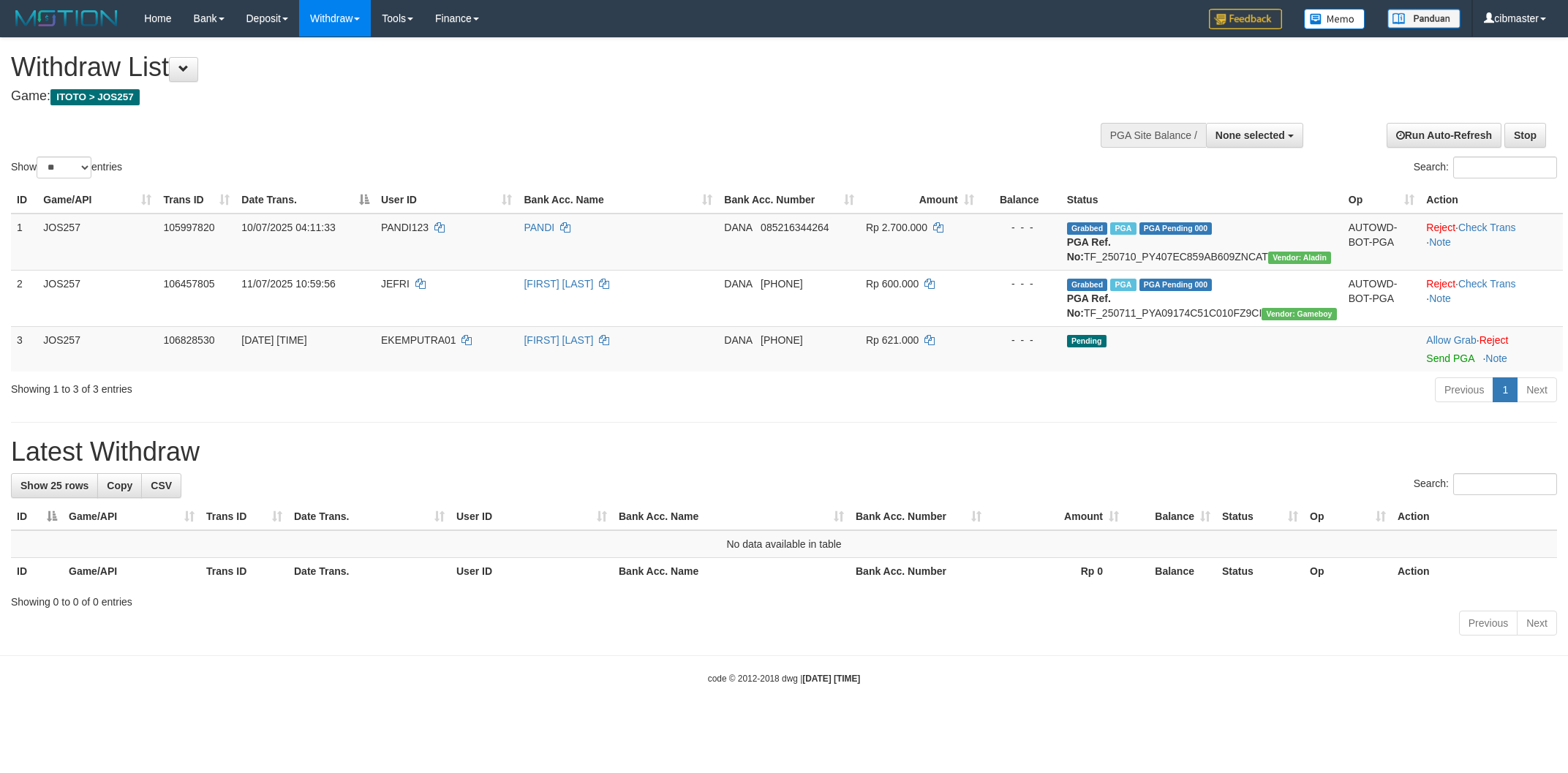 select 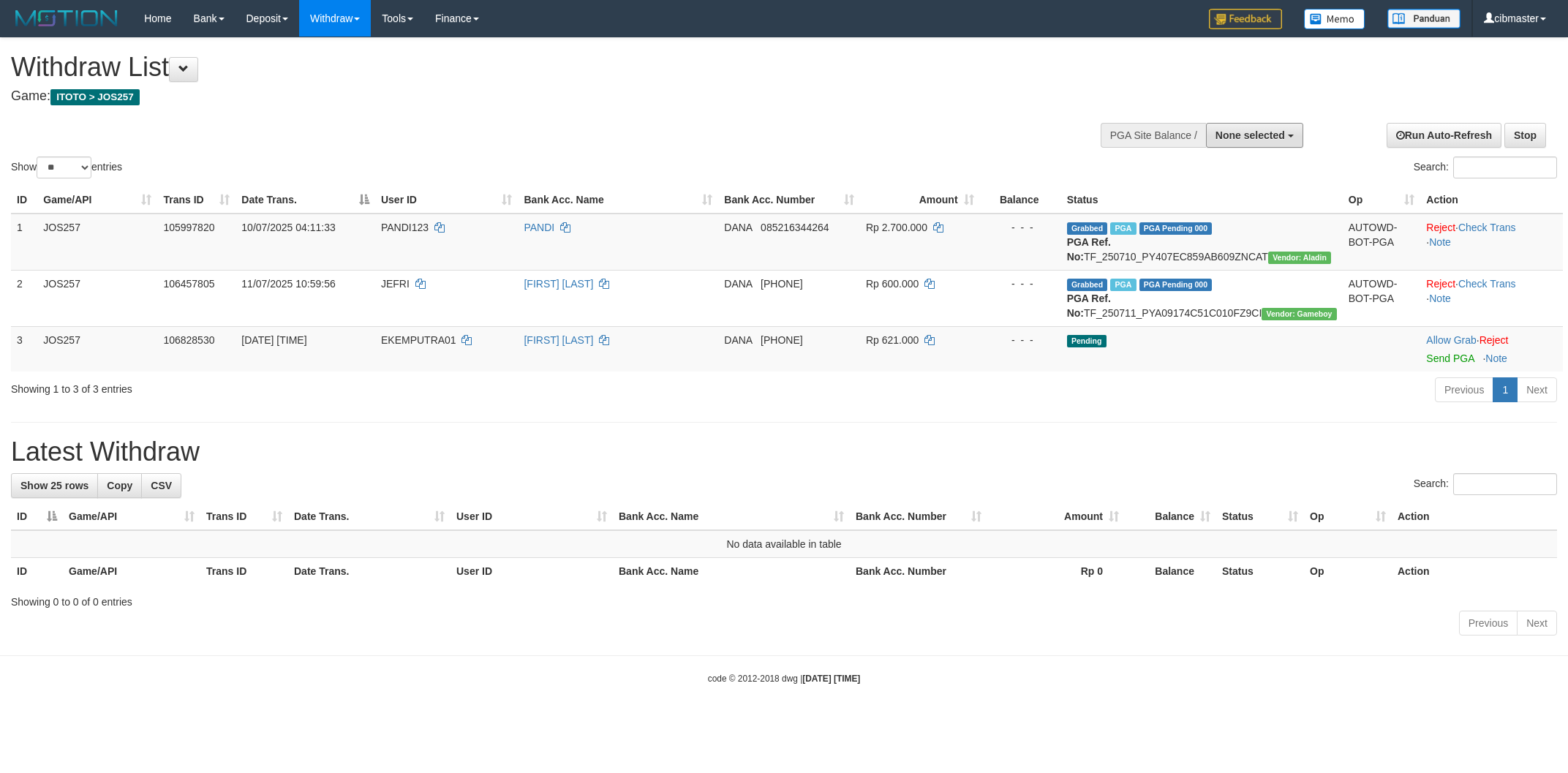 click on "None selected" at bounding box center (1250, 135) 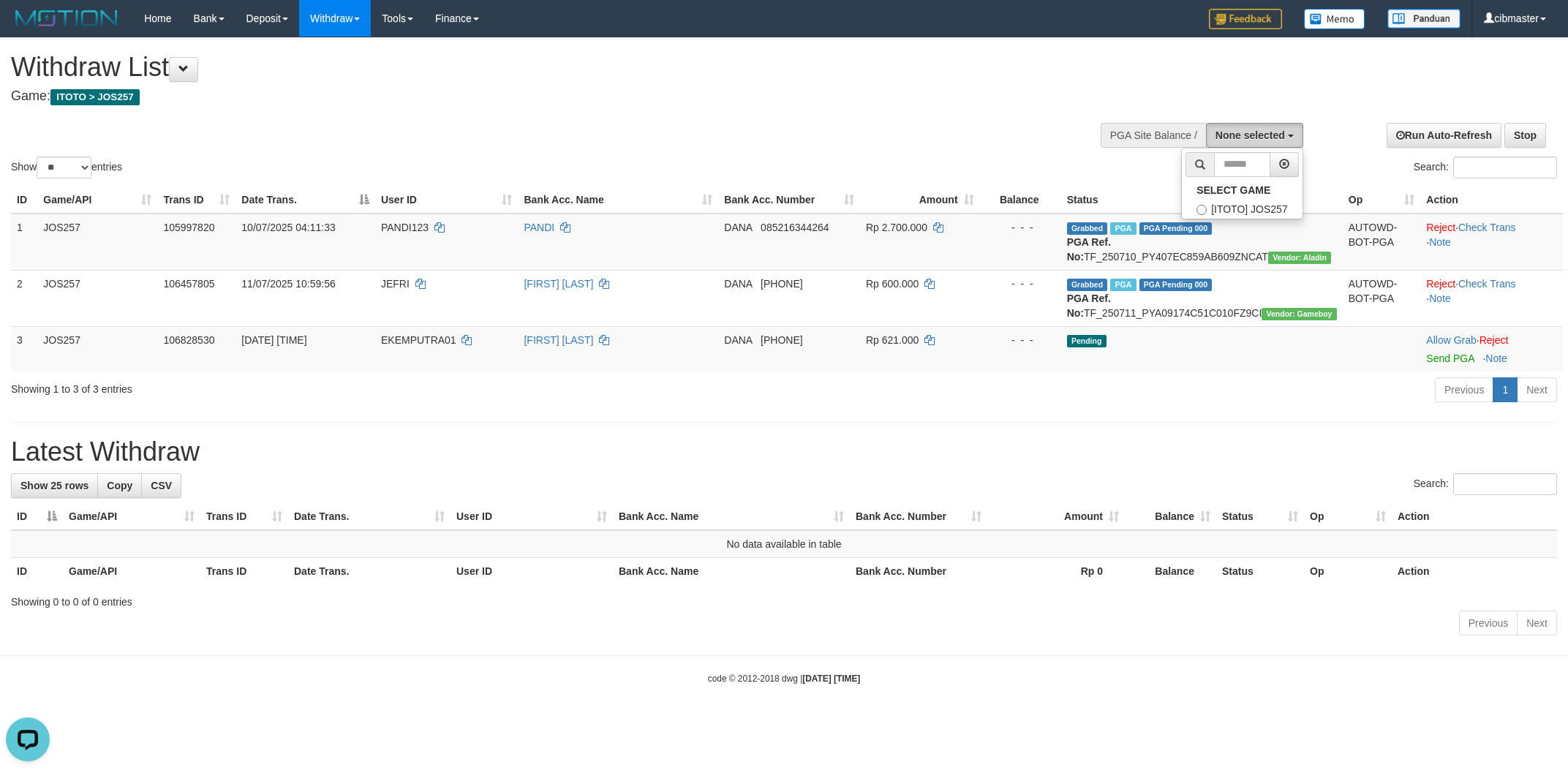 scroll, scrollTop: 0, scrollLeft: 0, axis: both 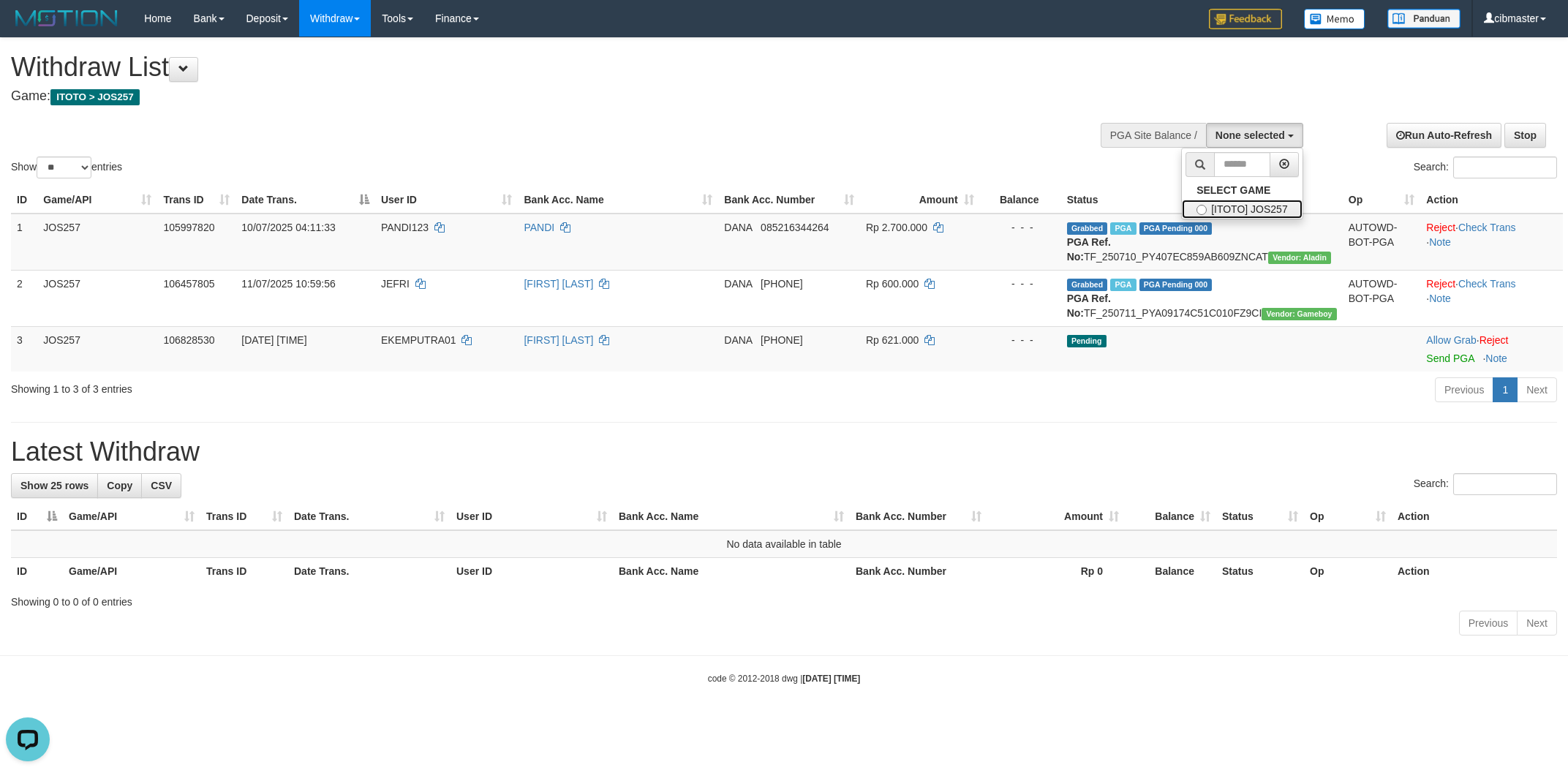 click on "[ITOTO] JOS257" at bounding box center [1242, 209] 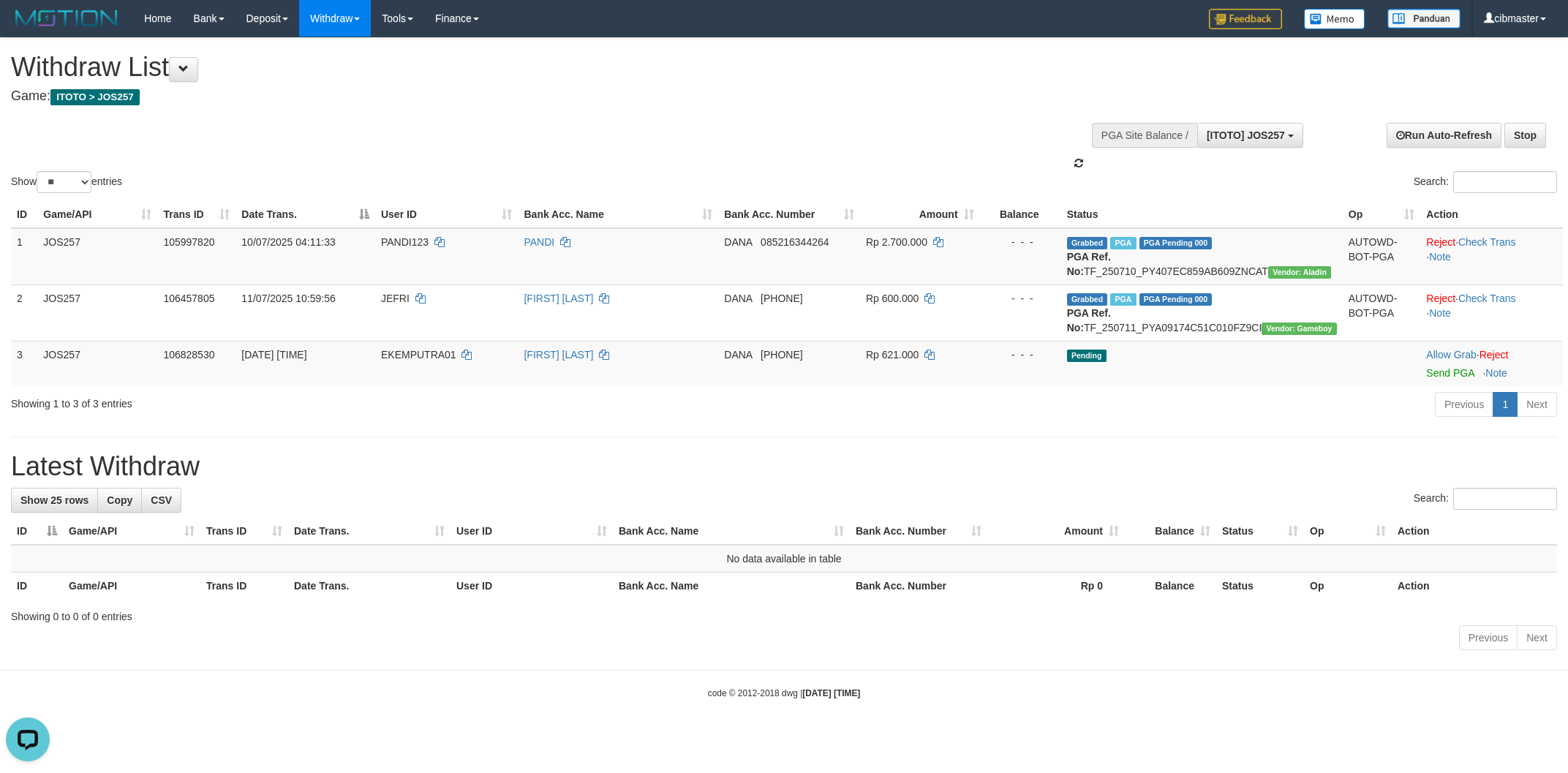 select on "****" 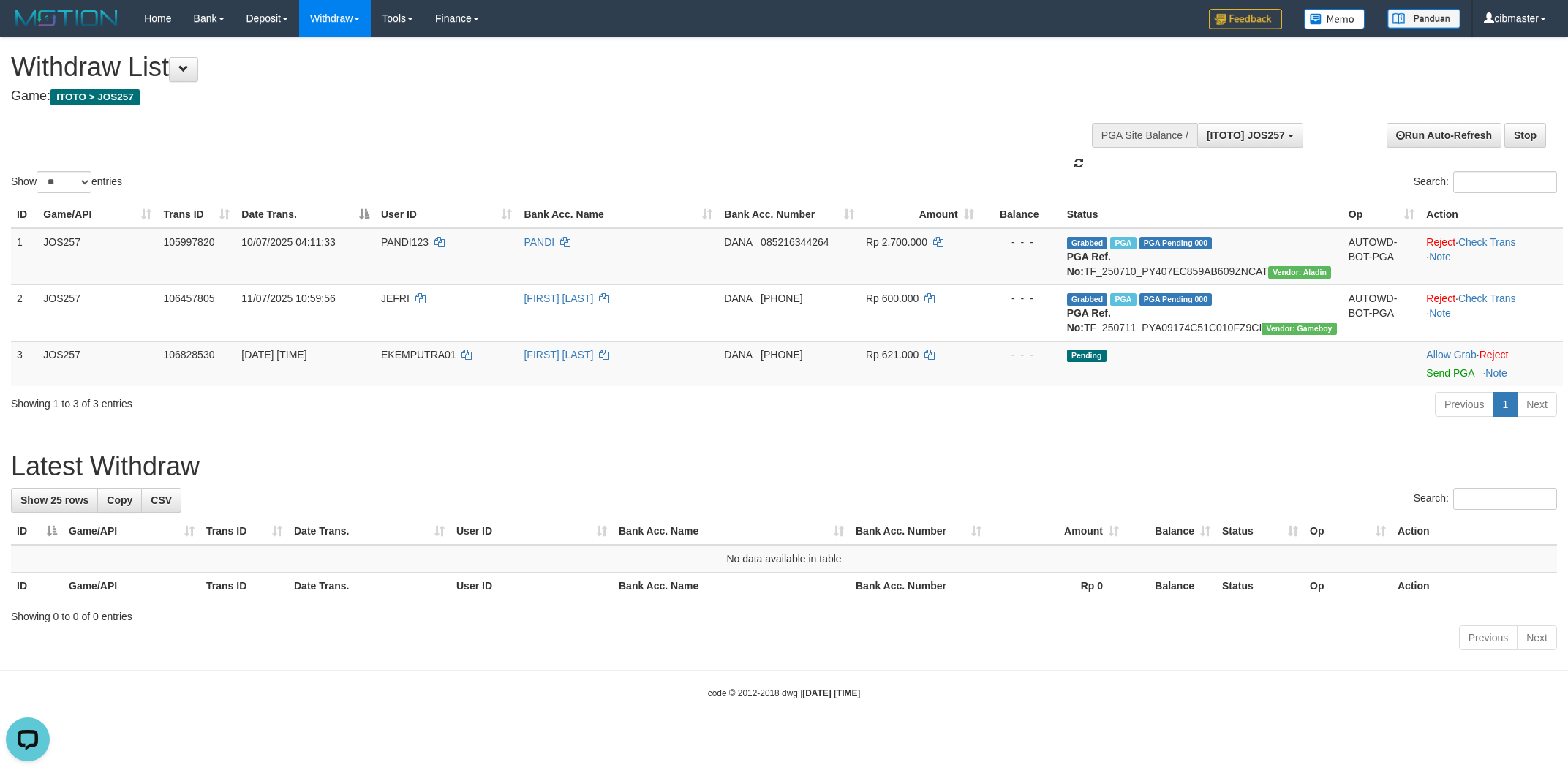 scroll, scrollTop: 12, scrollLeft: 0, axis: vertical 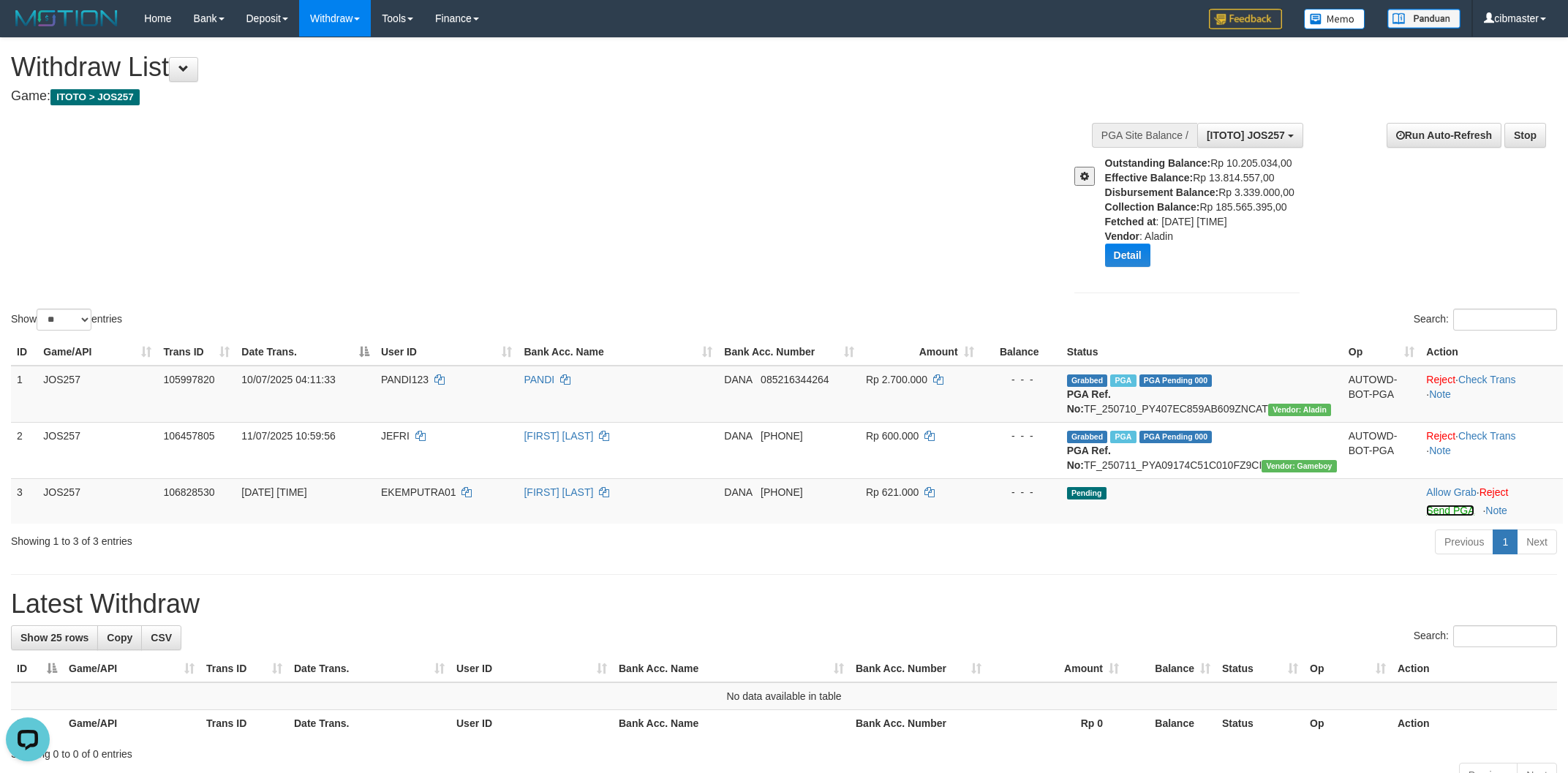 click on "Send PGA" at bounding box center [1450, 510] 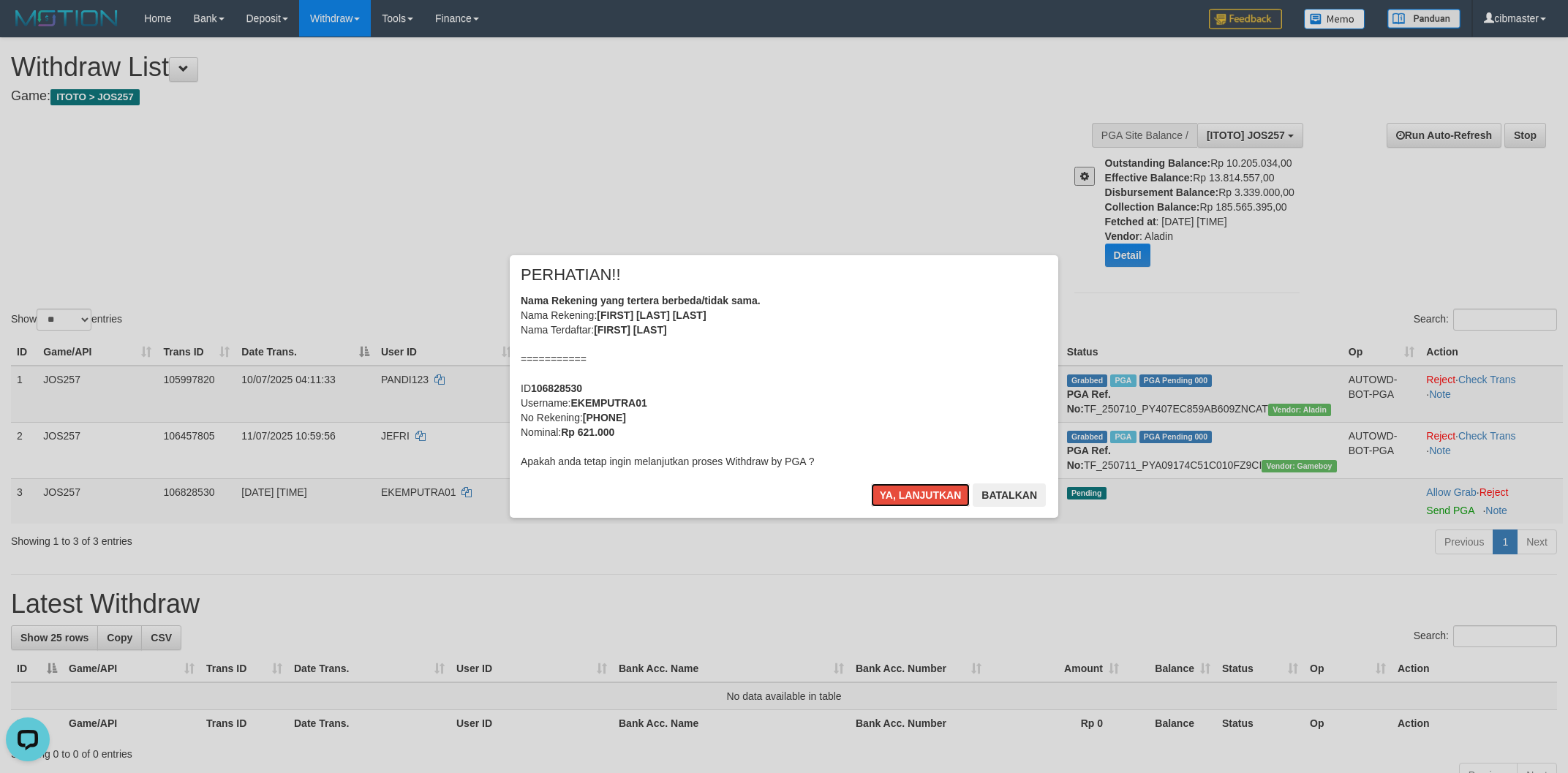 click on "Ya, lanjutkan" at bounding box center (921, 495) 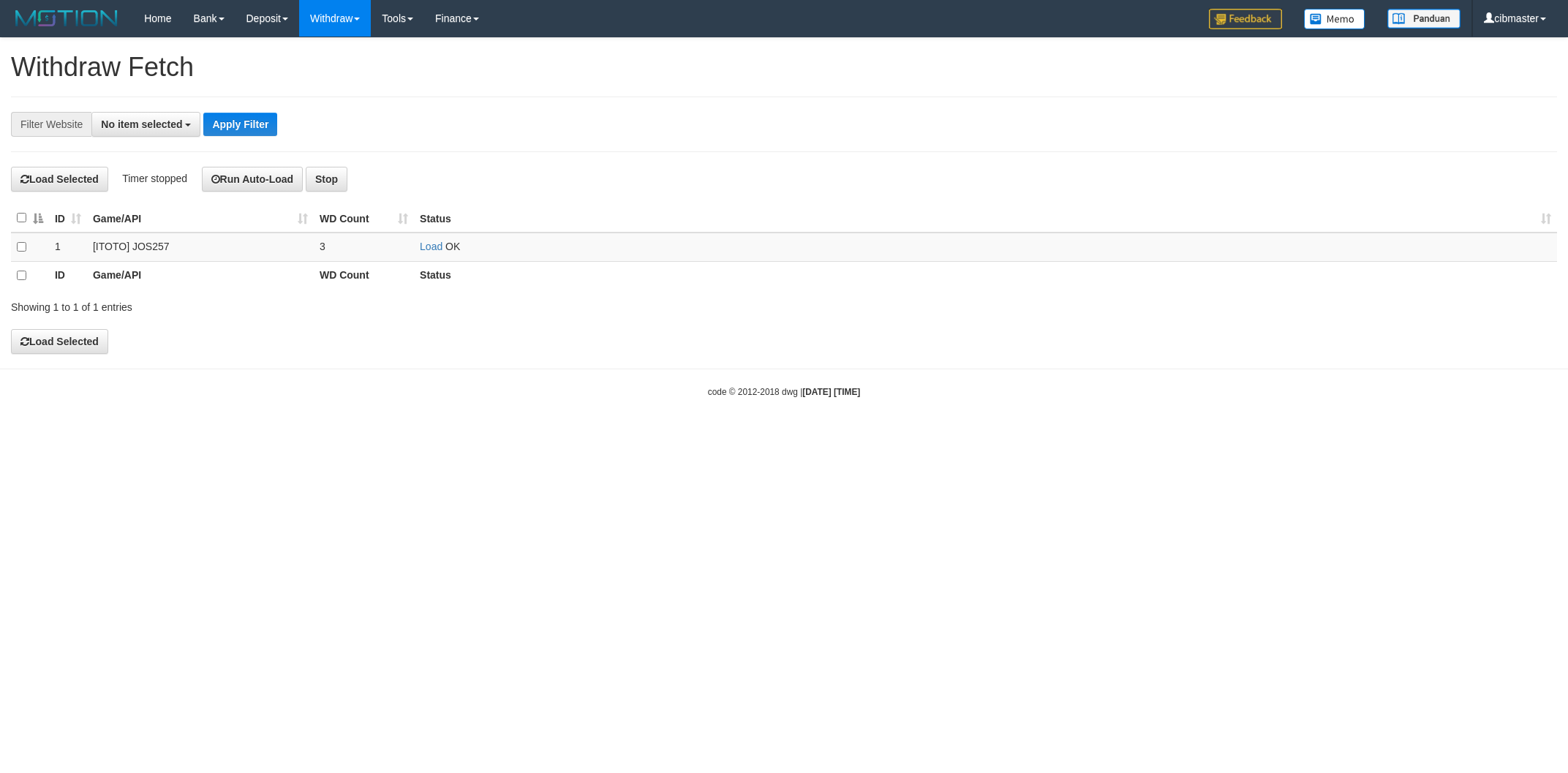 select 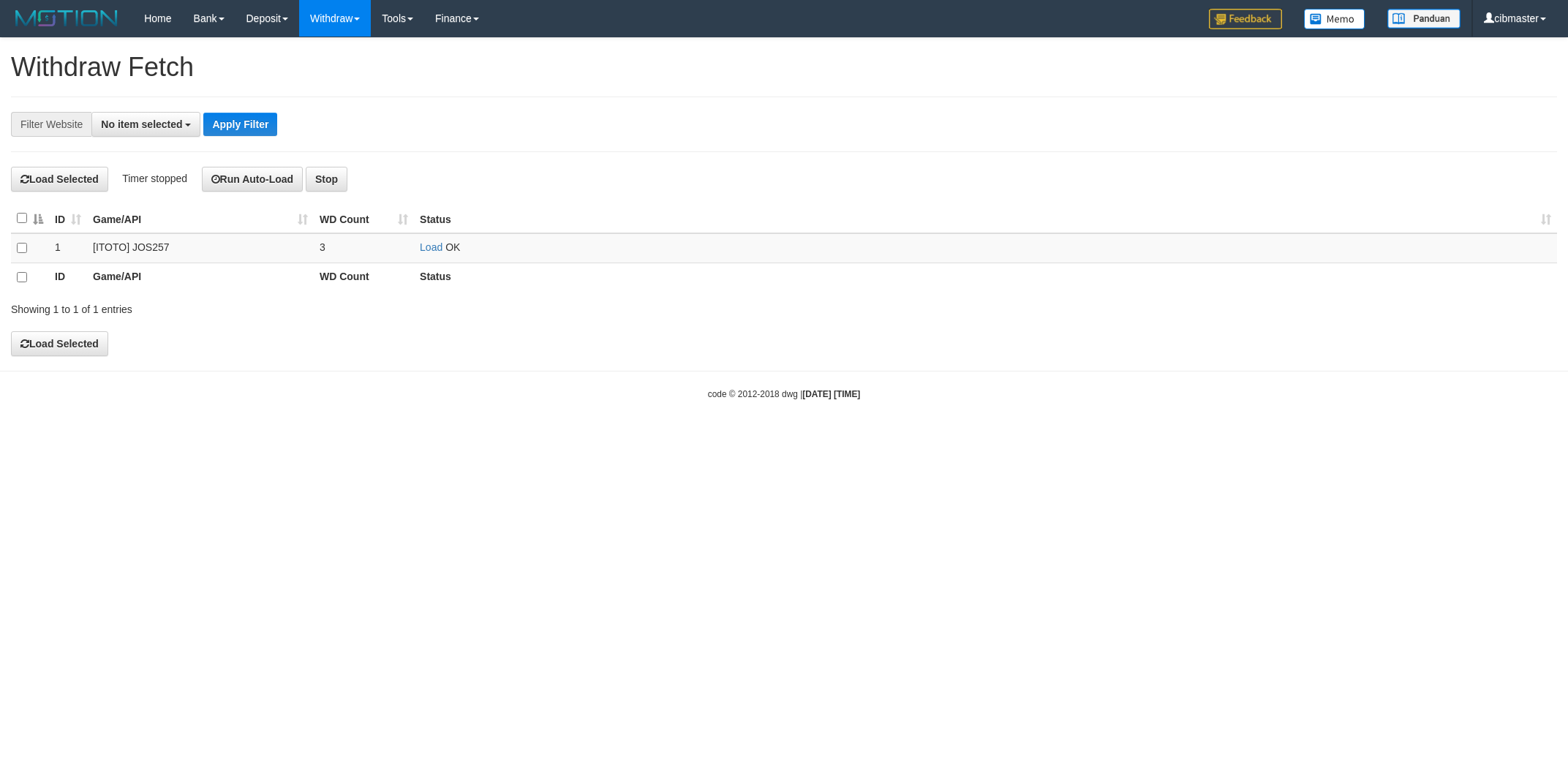 click on "Load" at bounding box center [431, 247] 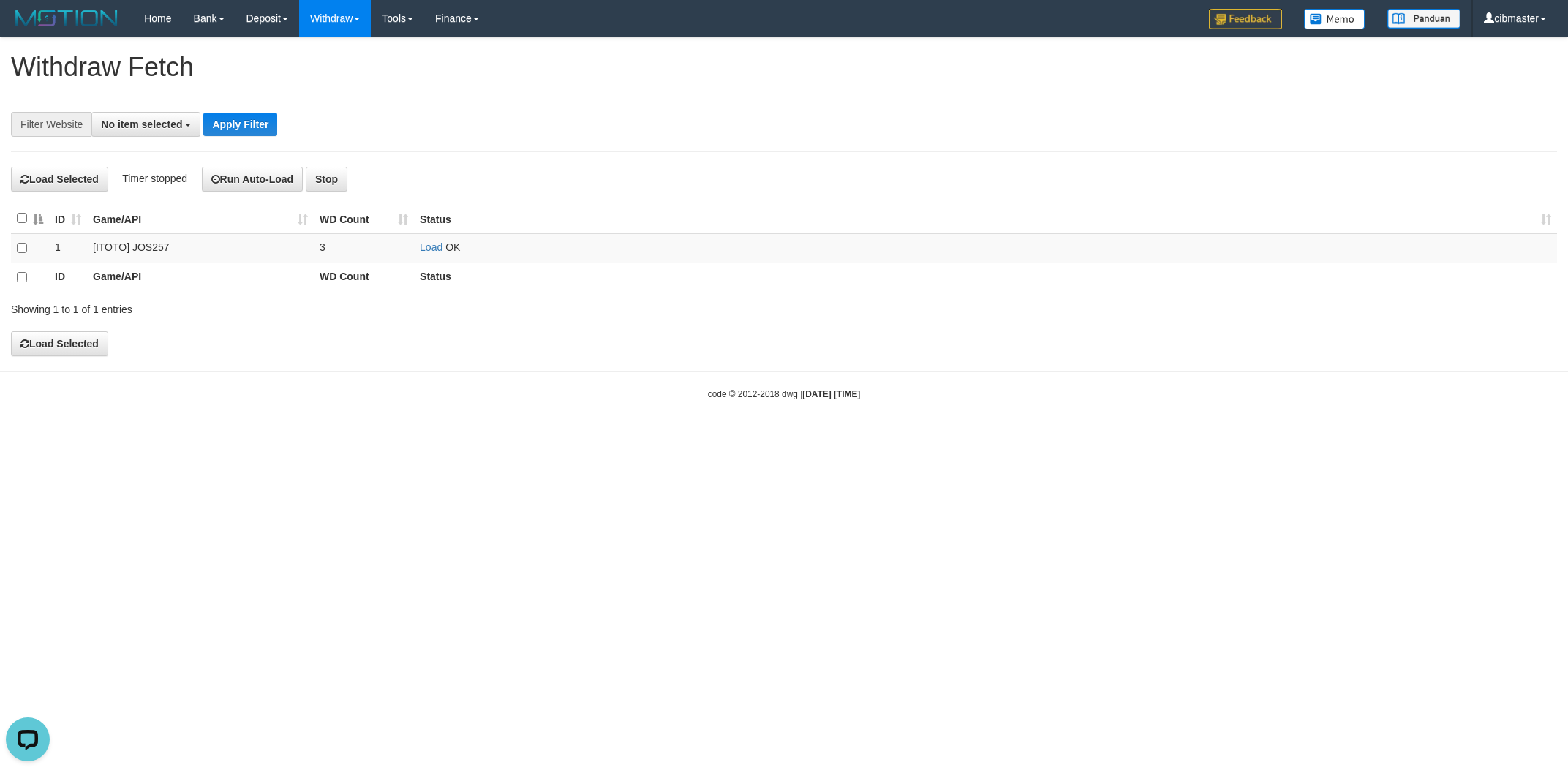 scroll, scrollTop: 0, scrollLeft: 0, axis: both 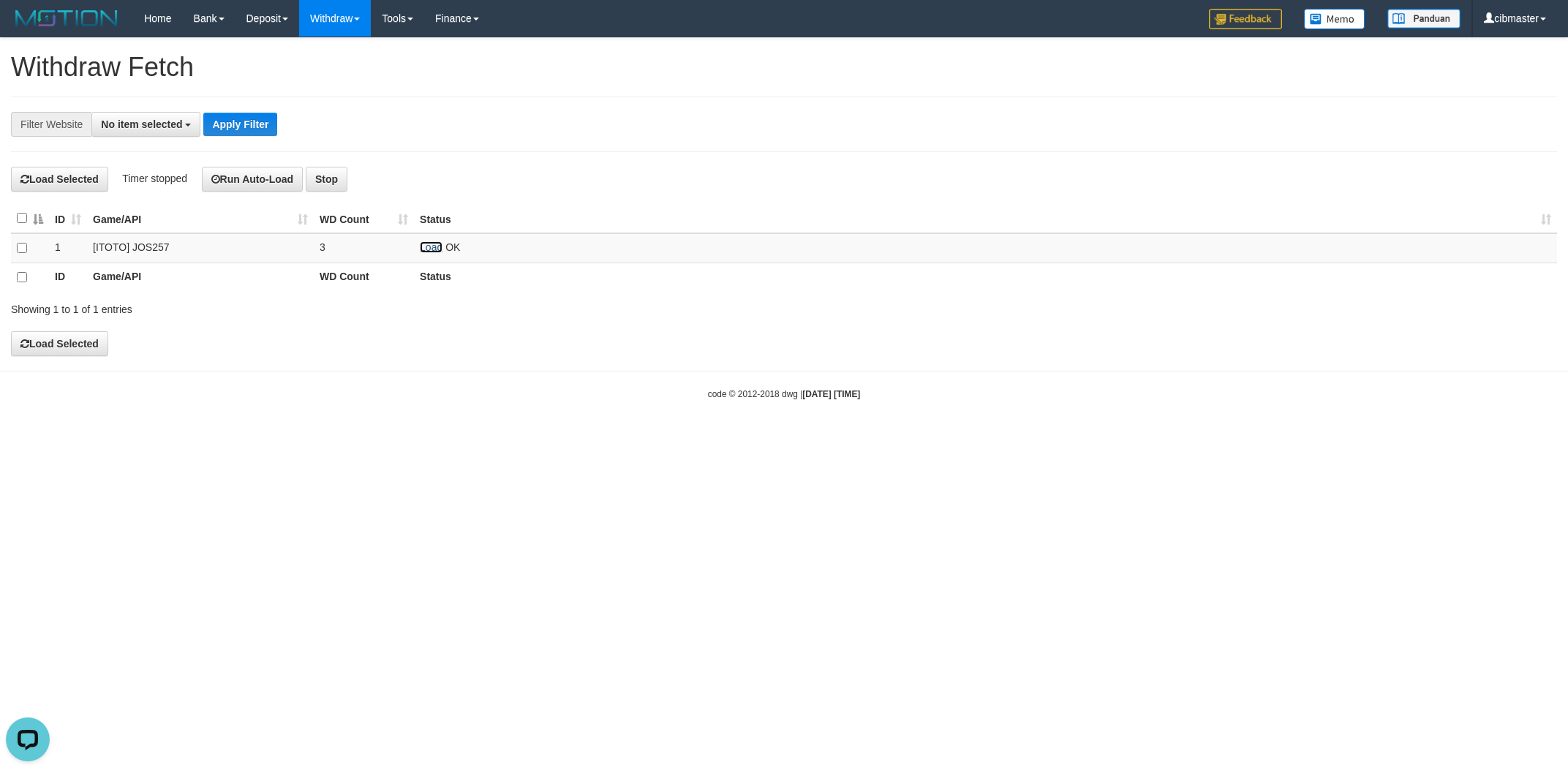 click on "Load" at bounding box center (431, 247) 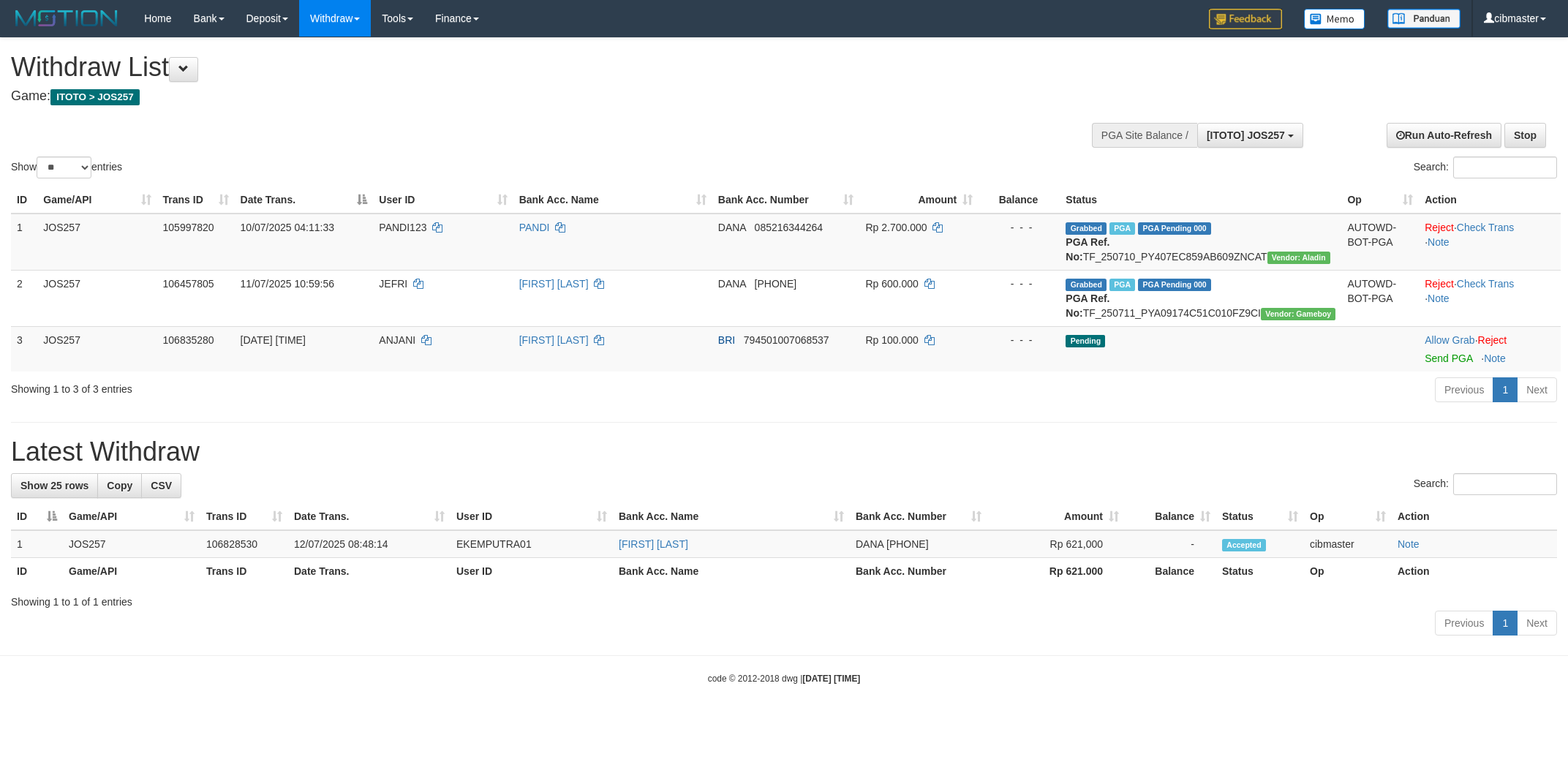 select on "**" 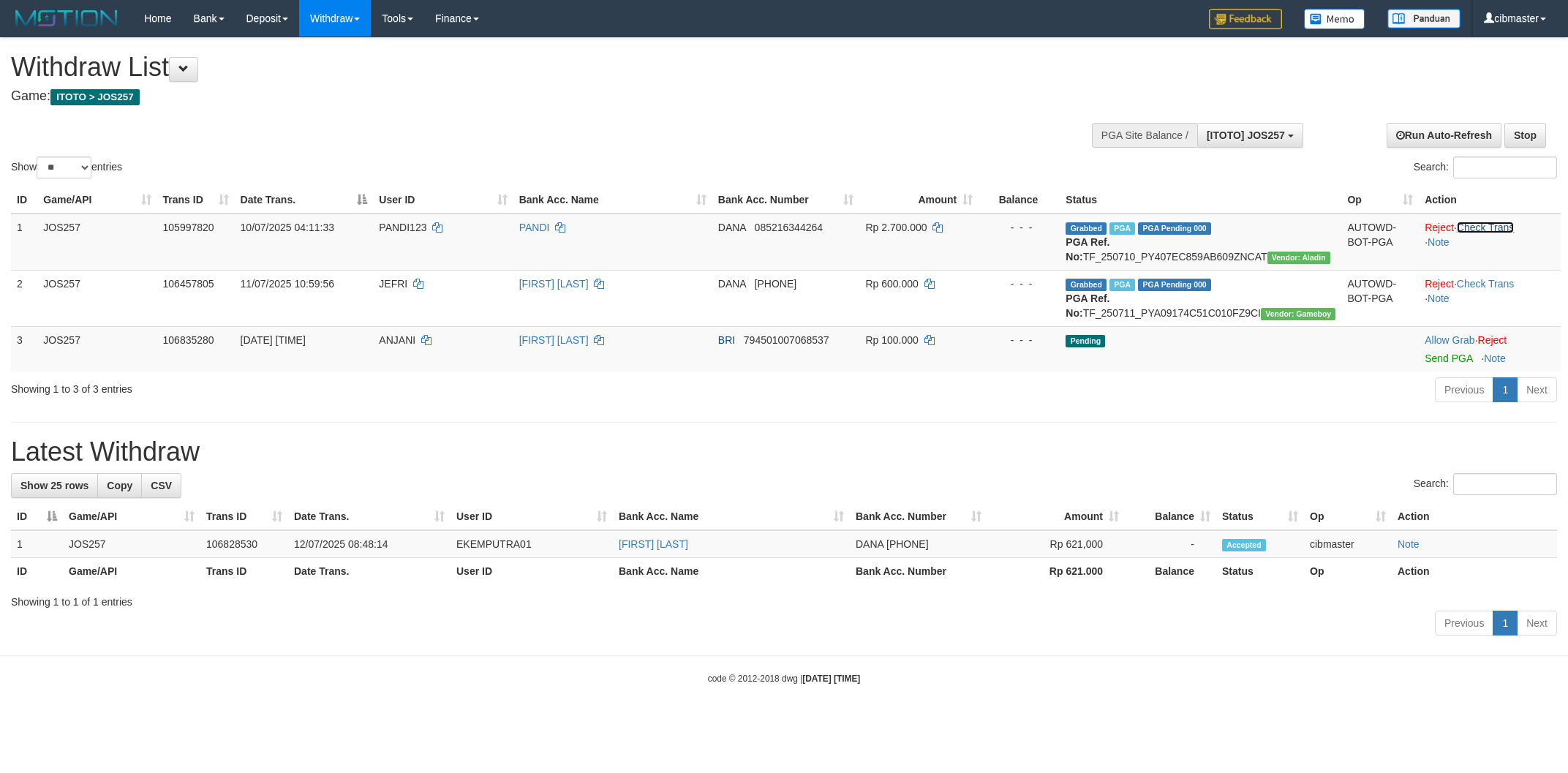 click on "Check Trans" at bounding box center (1485, 227) 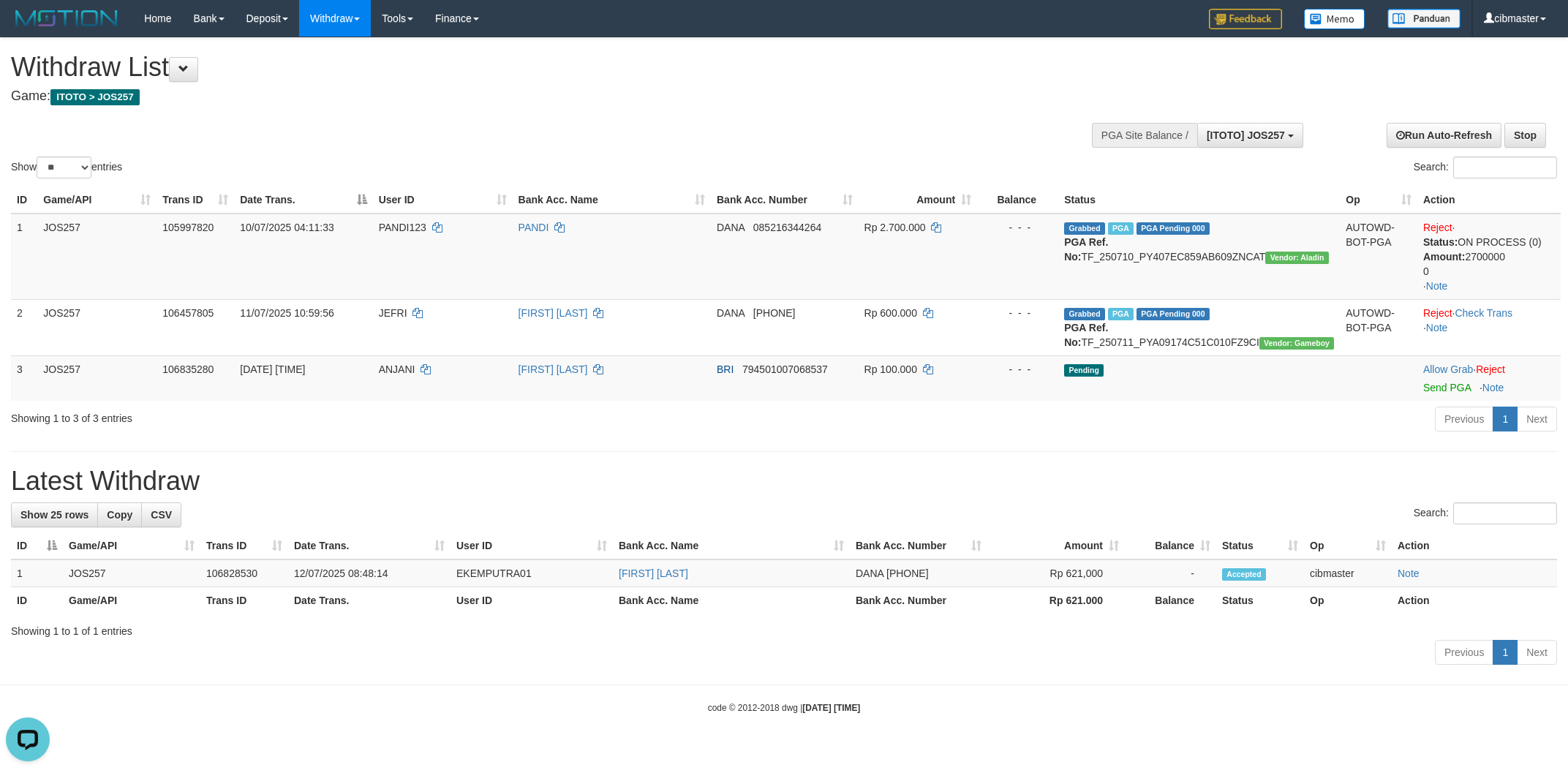 scroll, scrollTop: 0, scrollLeft: 0, axis: both 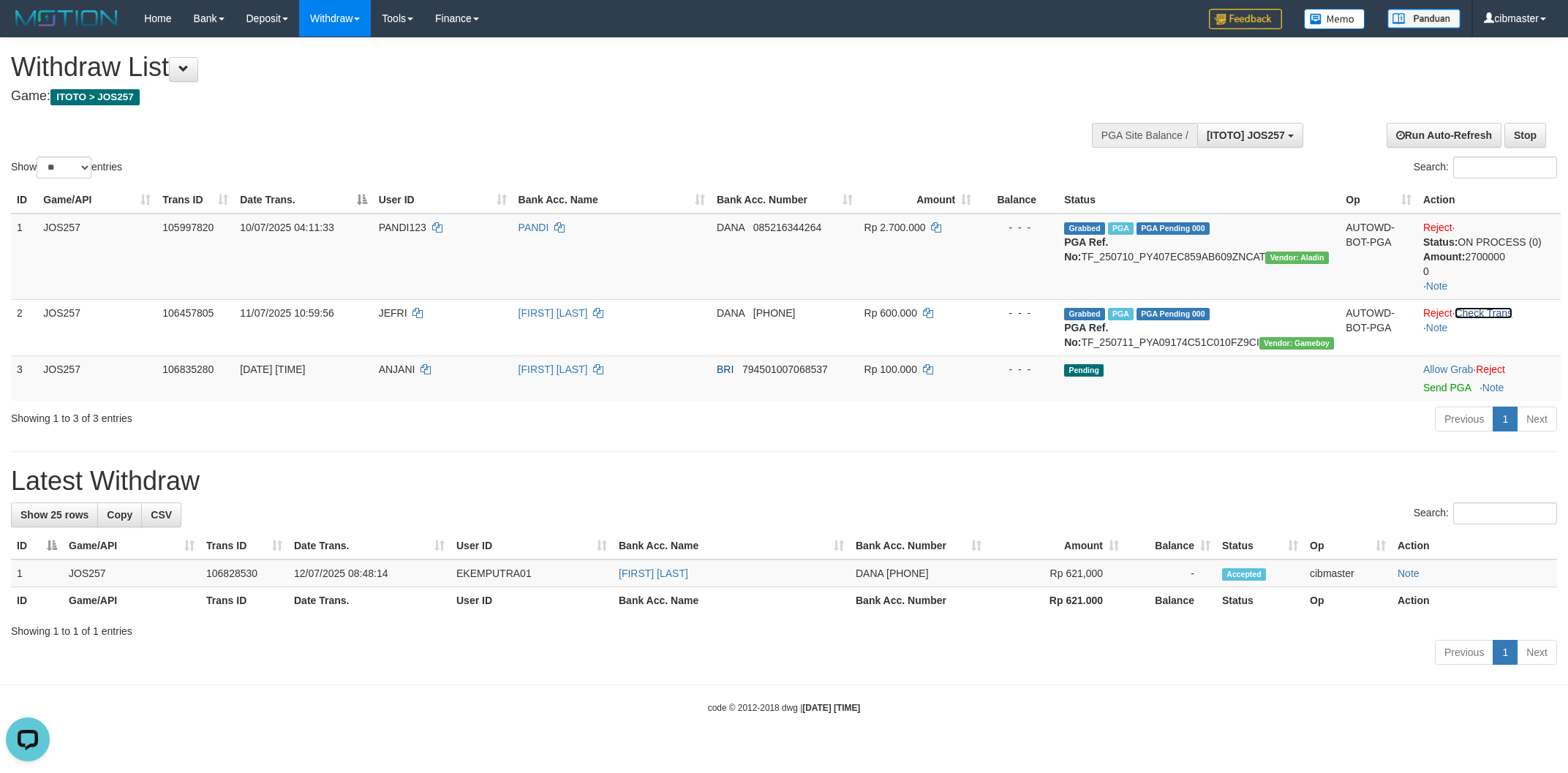 click on "Check Trans" at bounding box center (1483, 313) 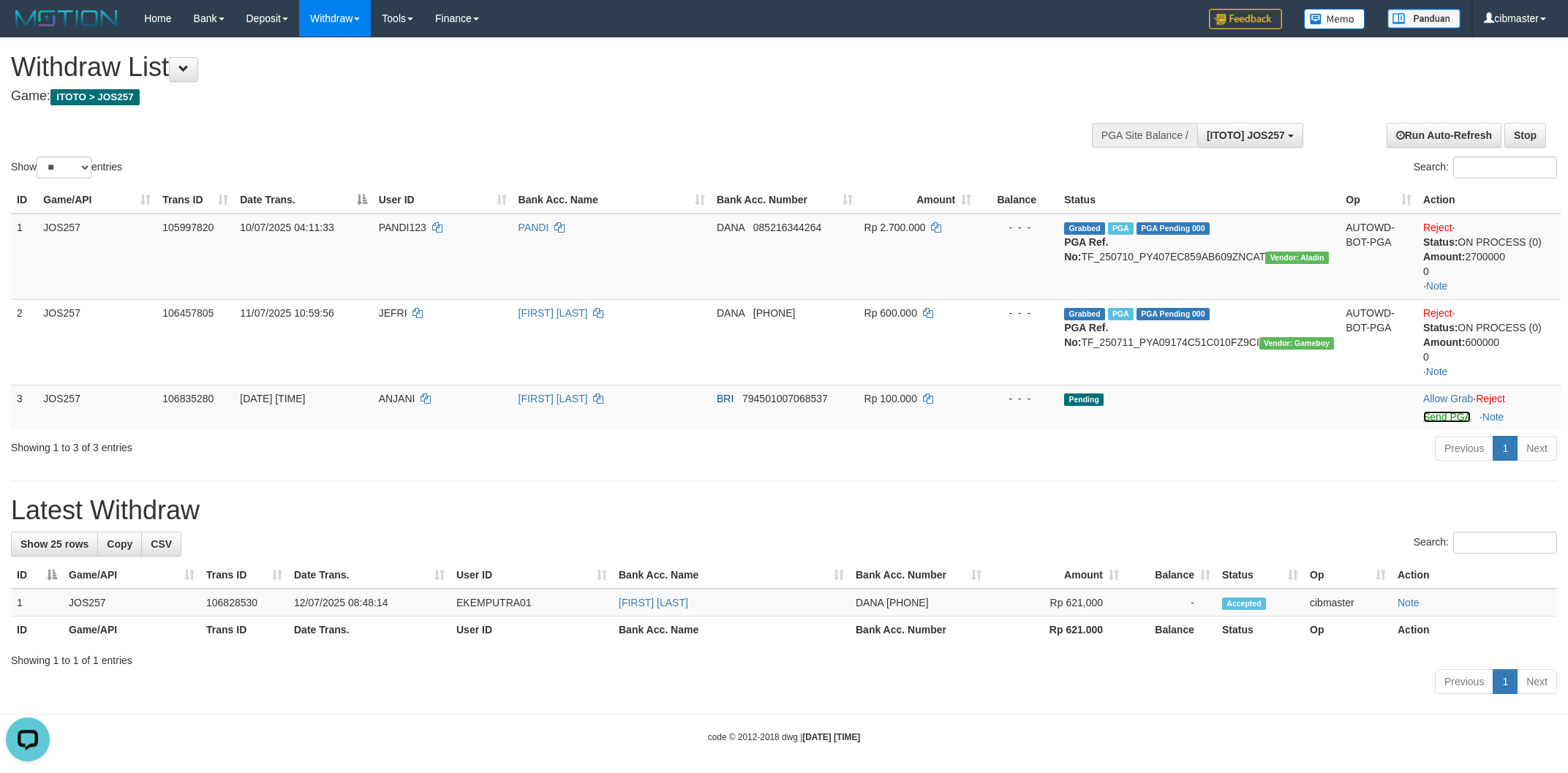 click on "Send PGA" at bounding box center (1447, 417) 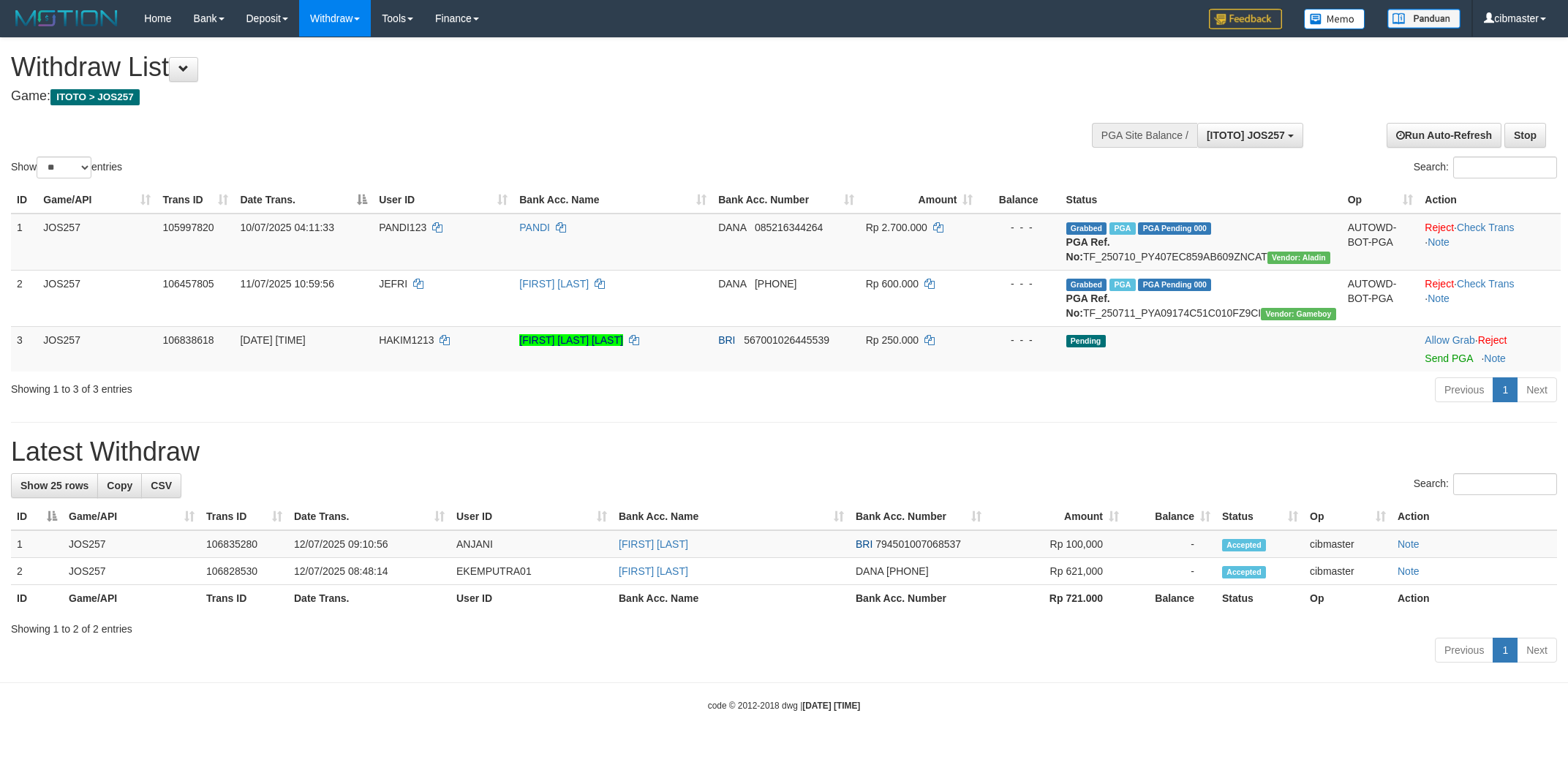 select on "**" 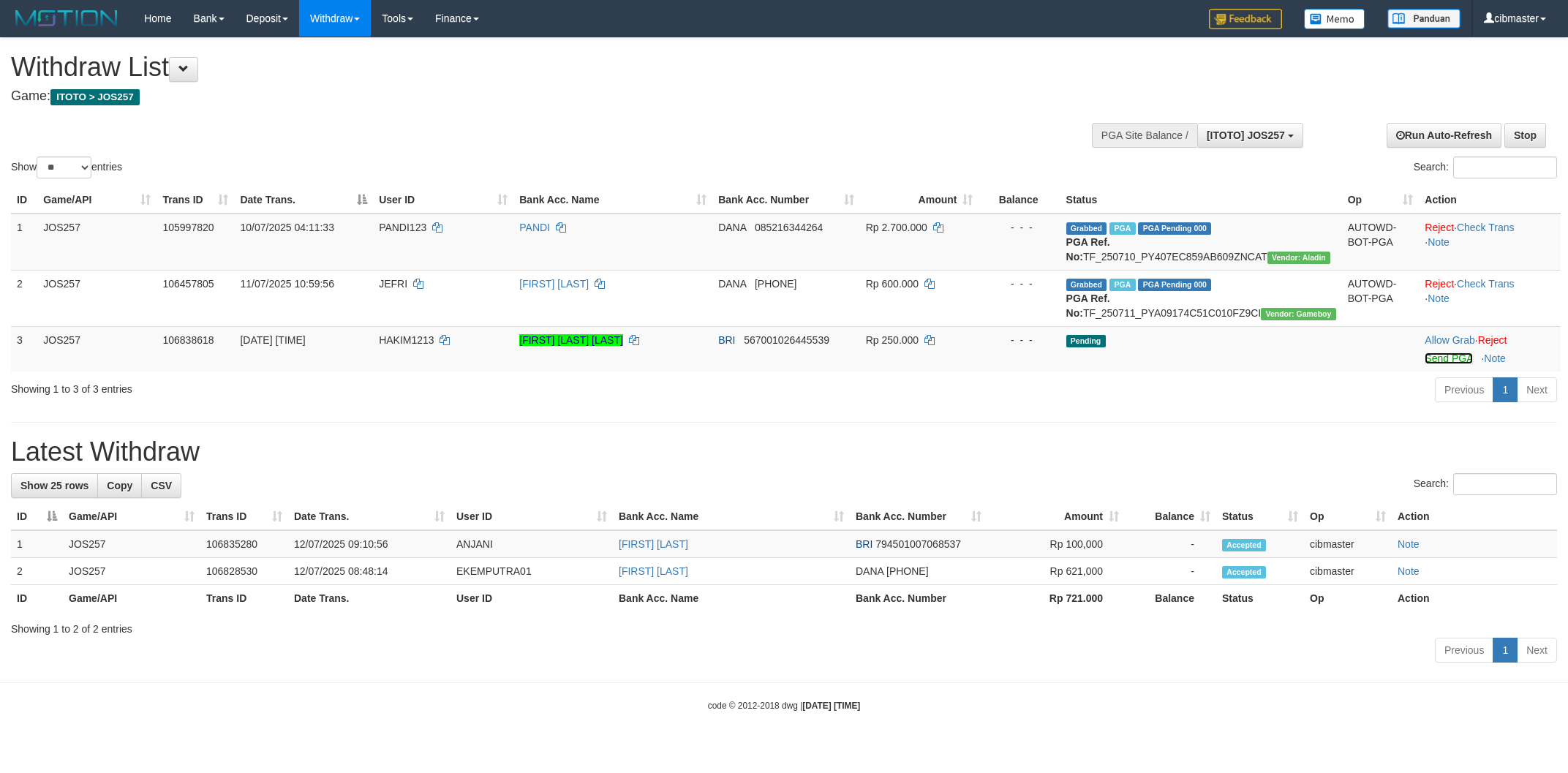 click on "Send PGA" at bounding box center (1448, 358) 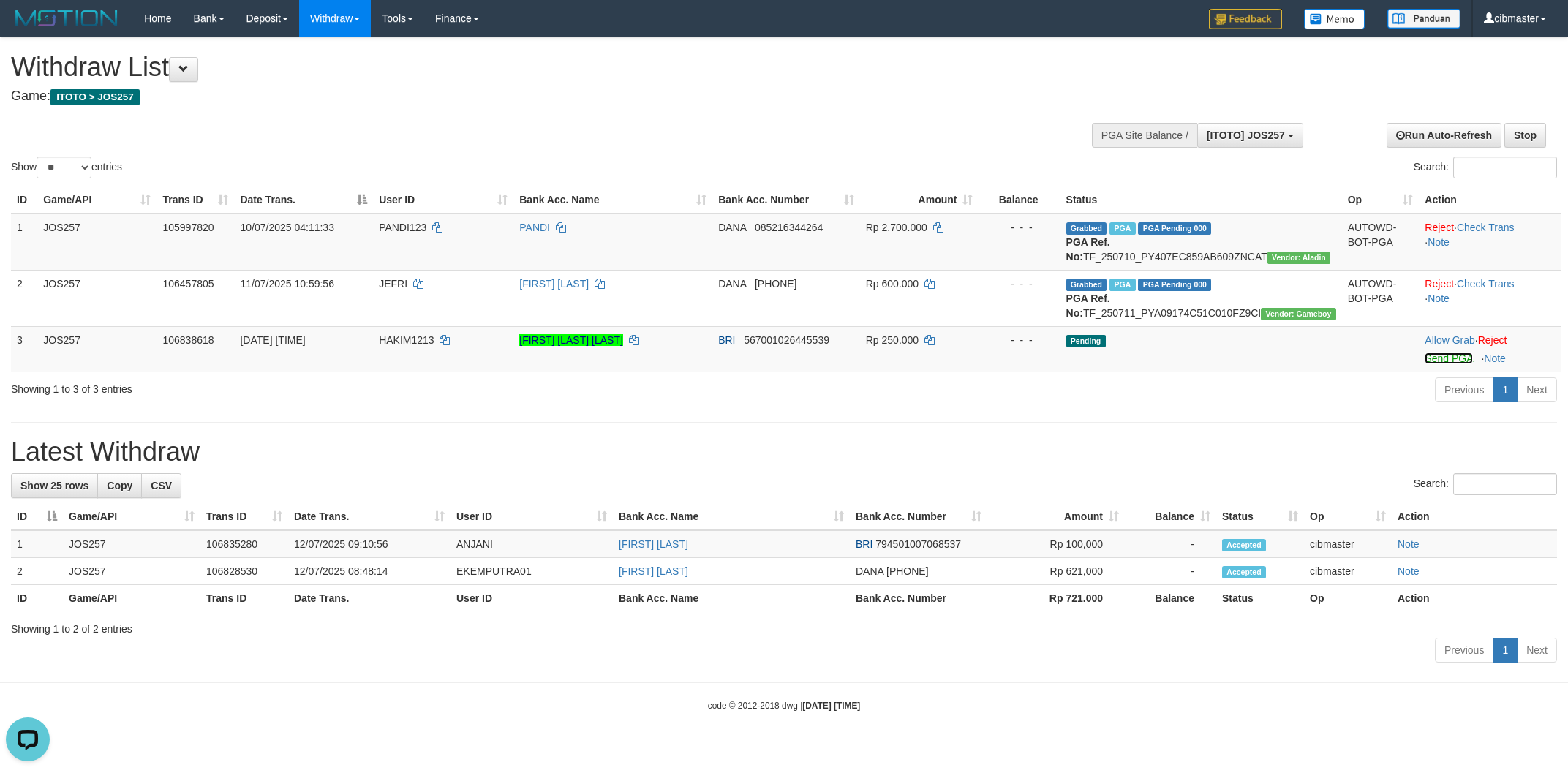 scroll, scrollTop: 0, scrollLeft: 0, axis: both 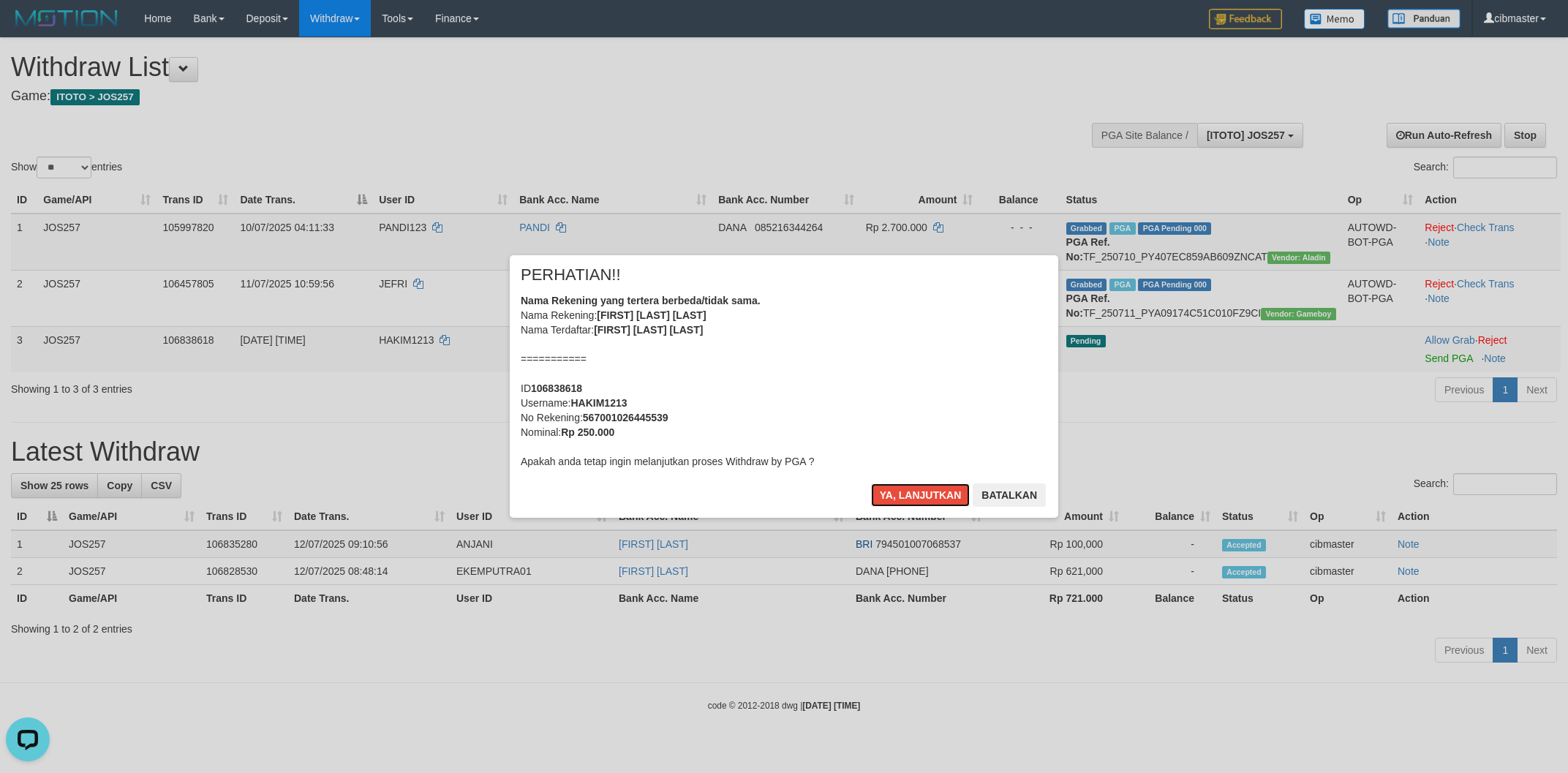 click on "Ya, lanjutkan" at bounding box center [921, 495] 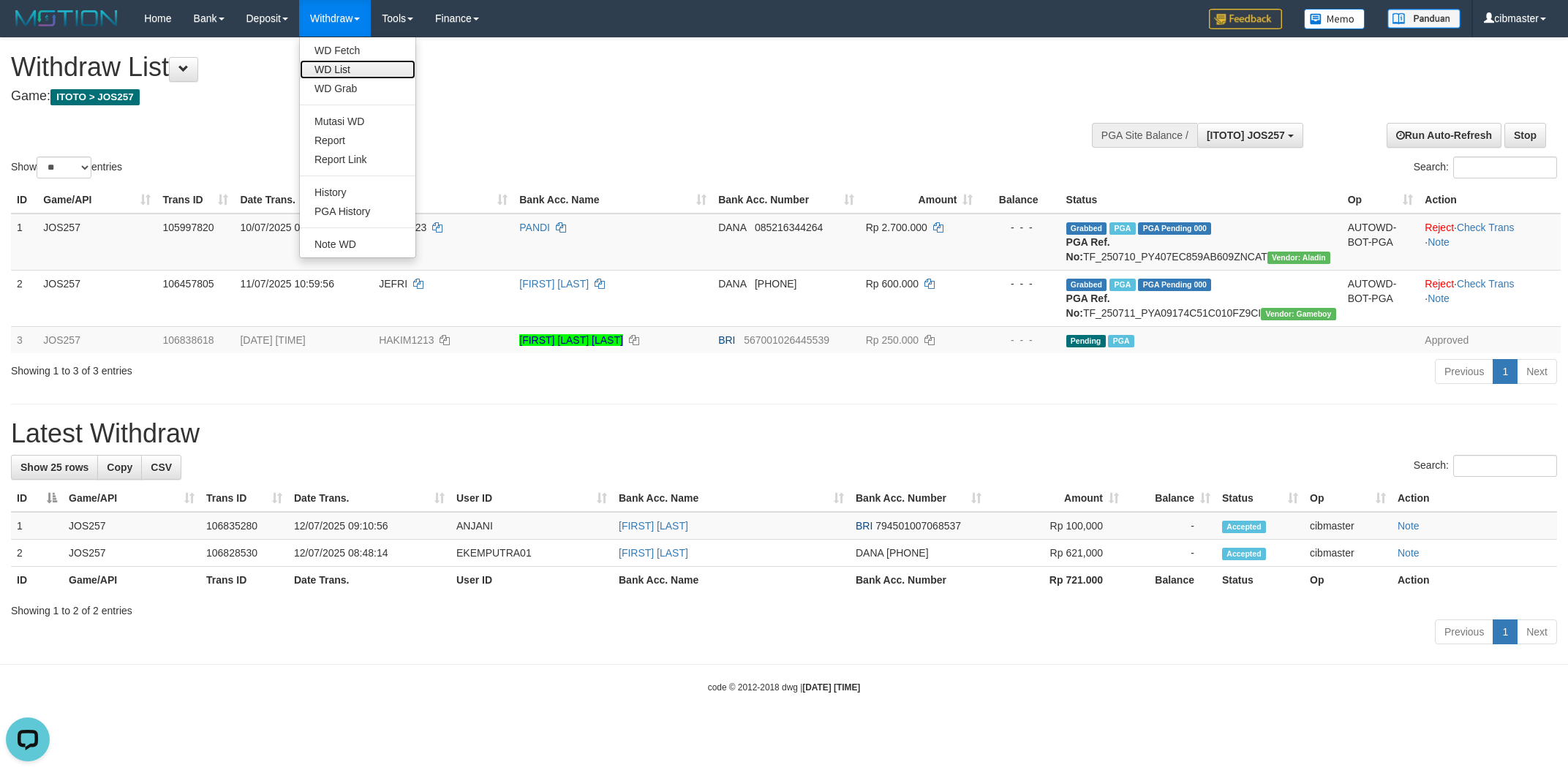 click on "WD List" at bounding box center (358, 69) 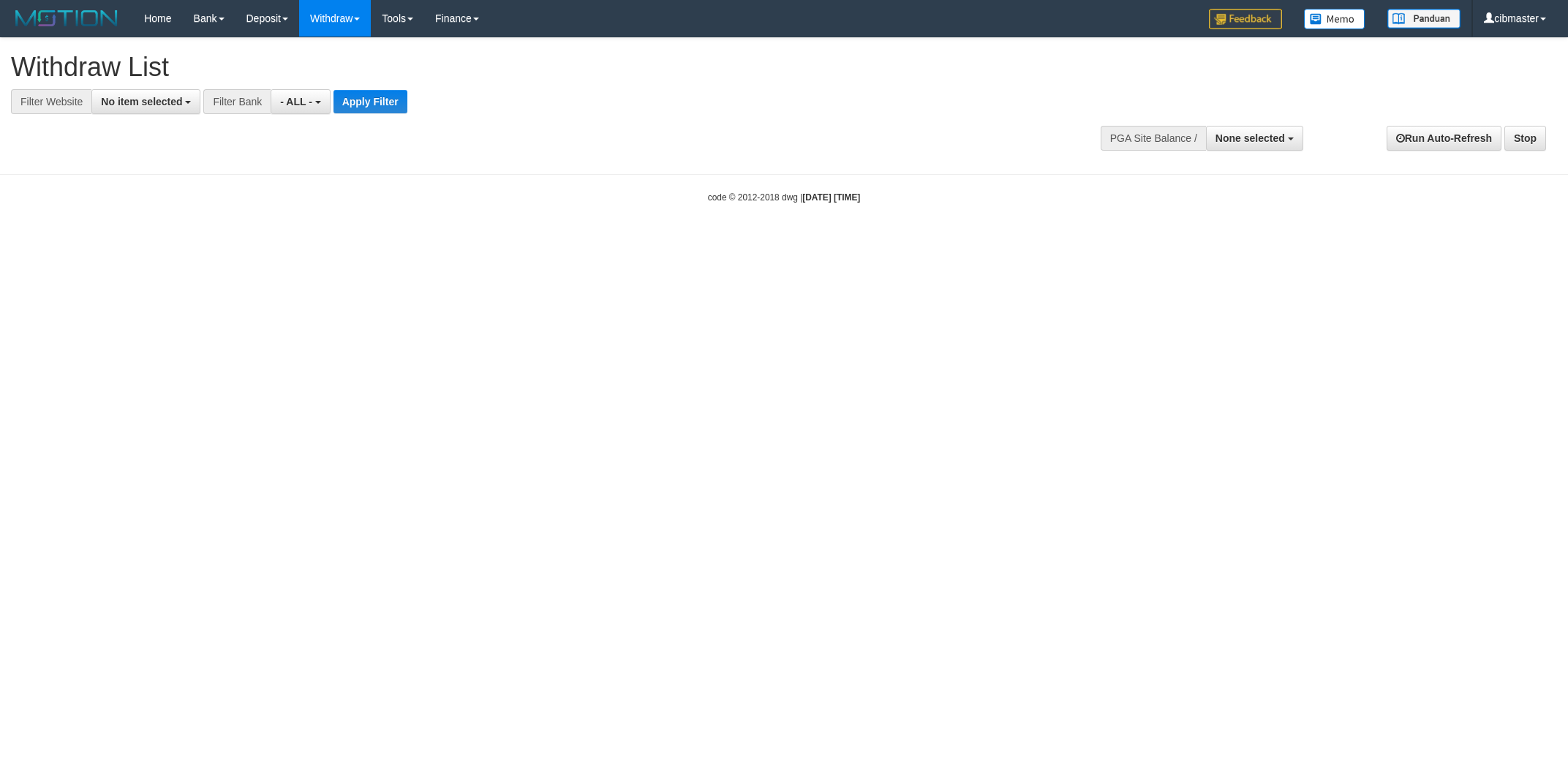 select 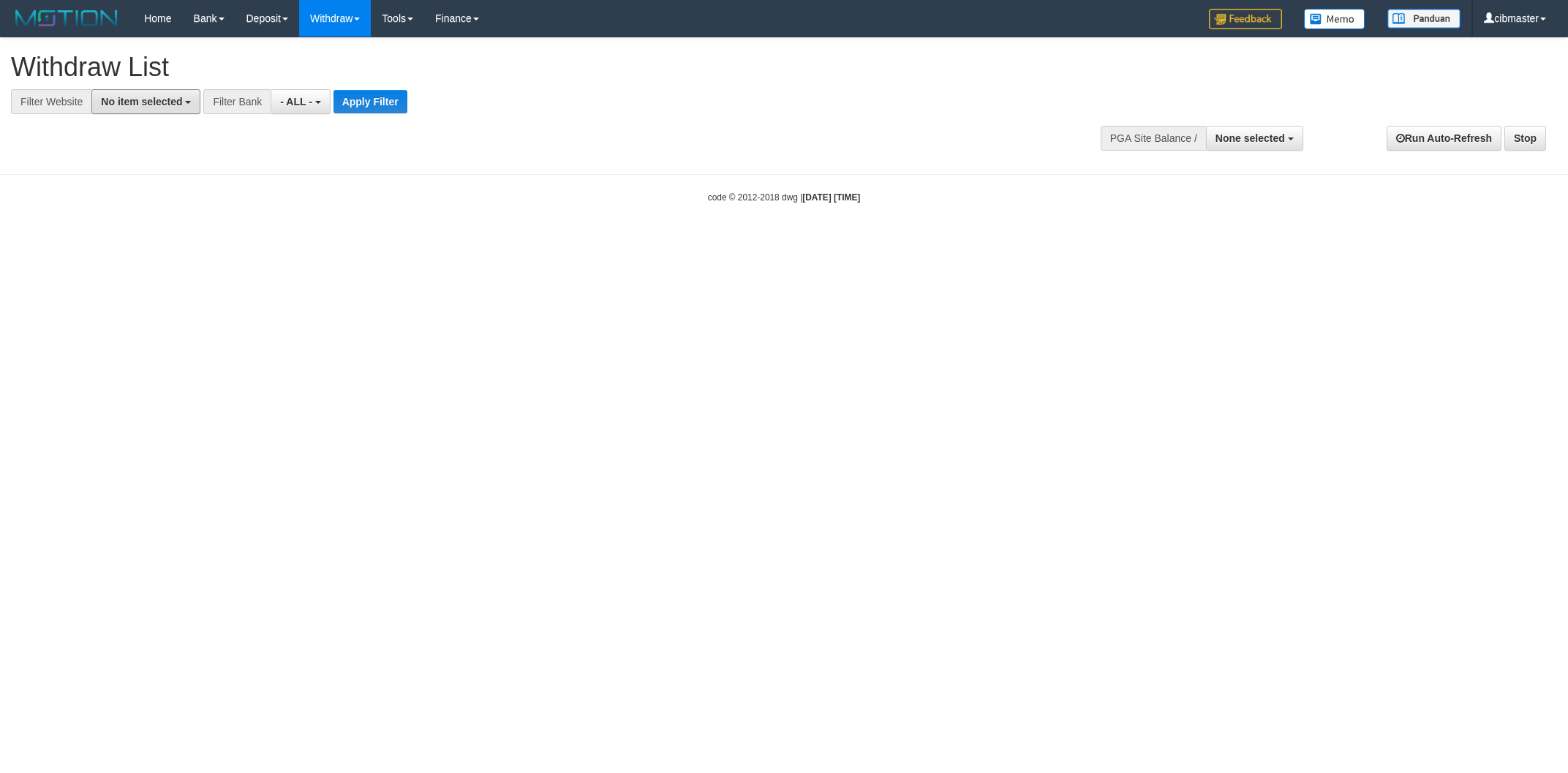 click on "No item selected" at bounding box center [141, 102] 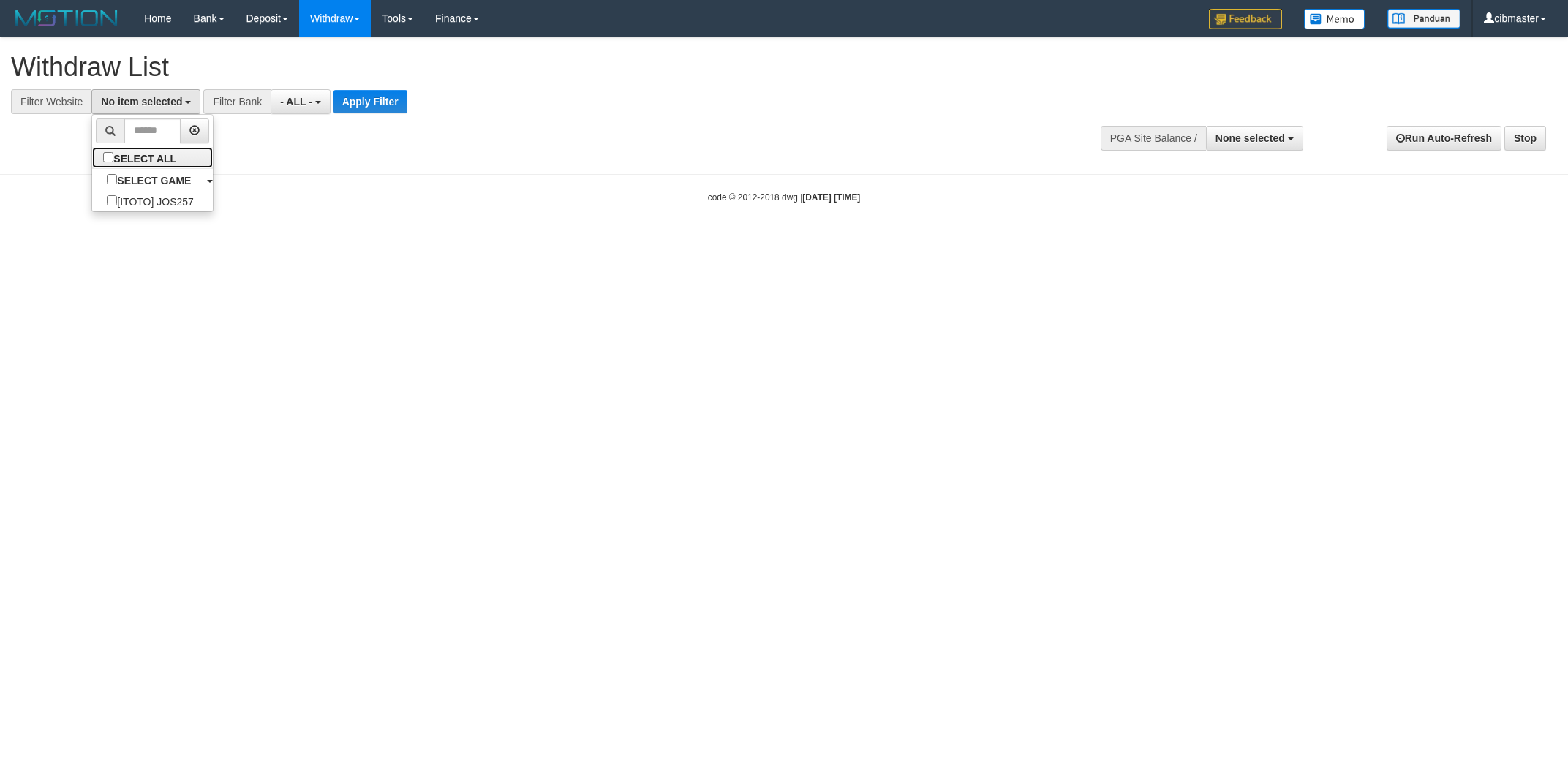 click on "SELECT ALL" at bounding box center [141, 157] 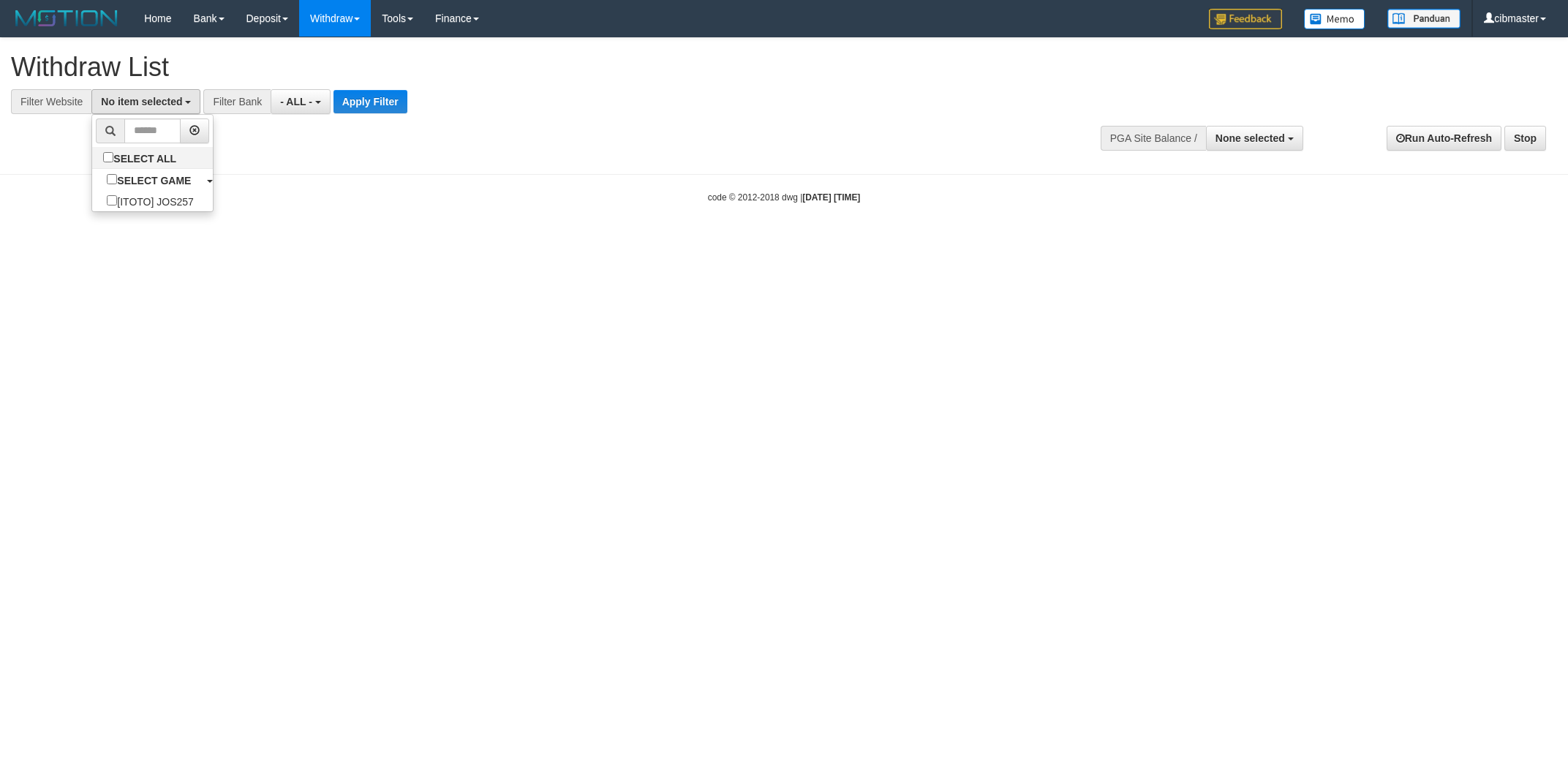 select on "****" 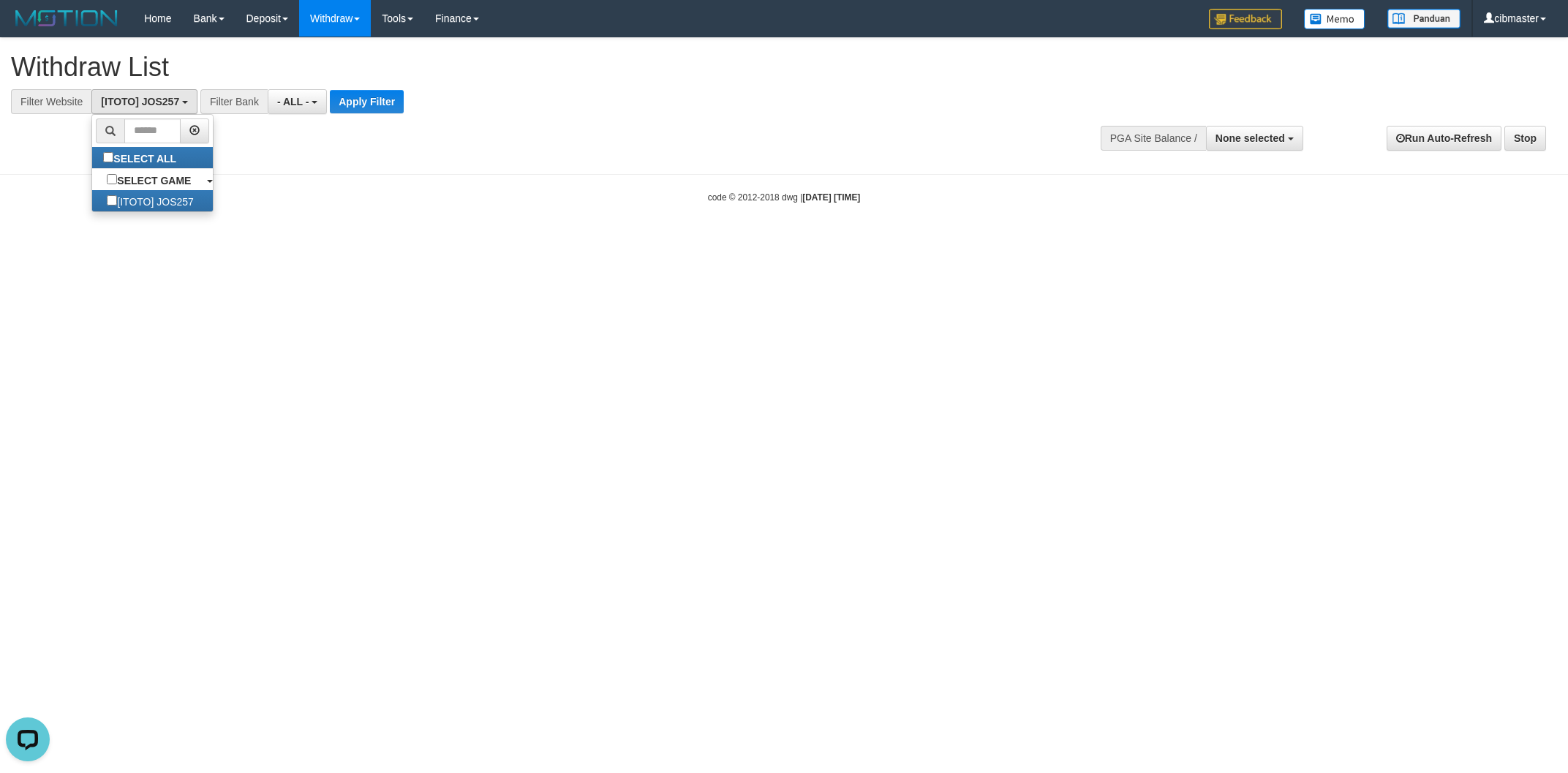 scroll, scrollTop: 0, scrollLeft: 0, axis: both 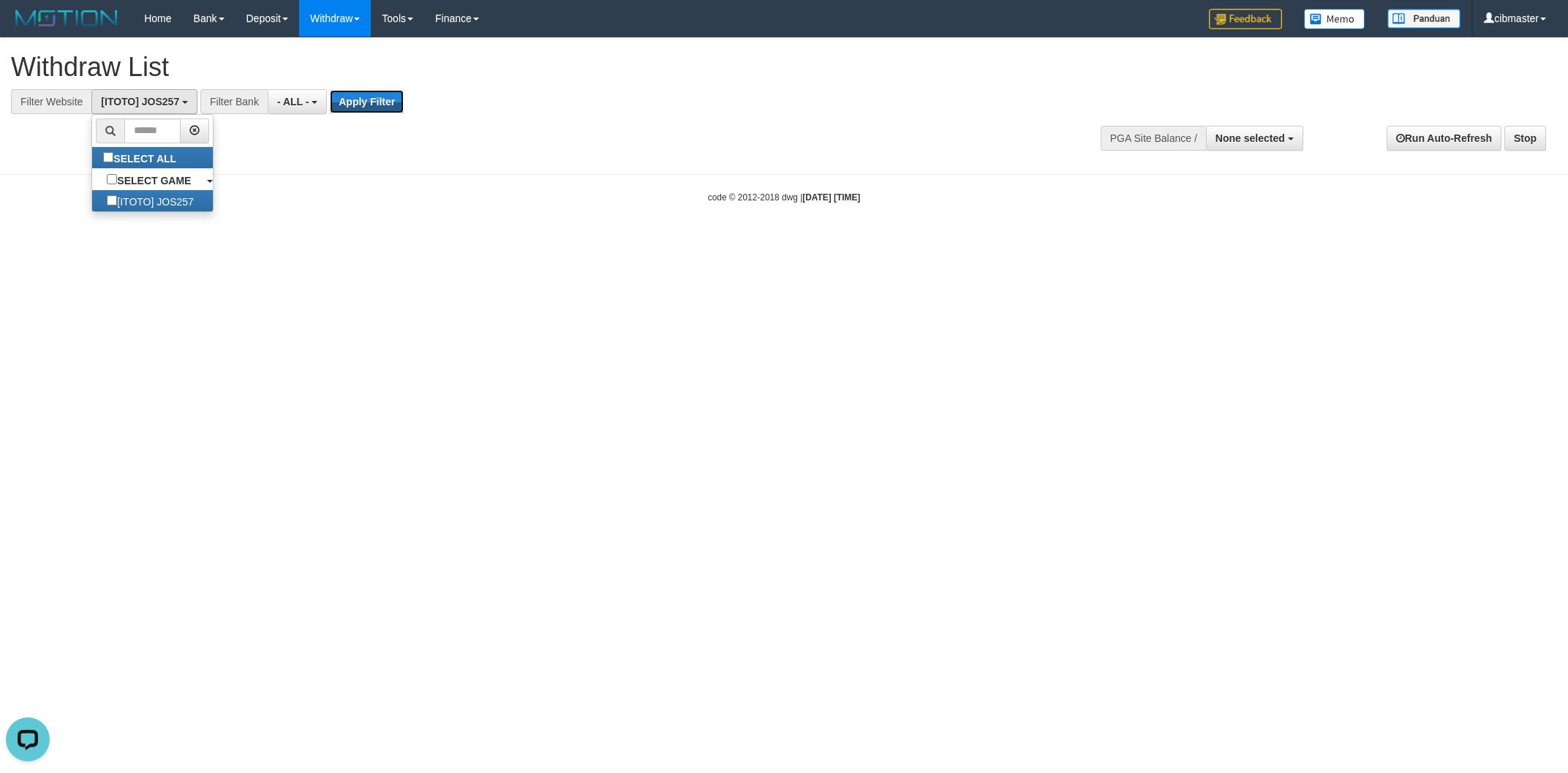 click on "Apply Filter" at bounding box center [366, 102] 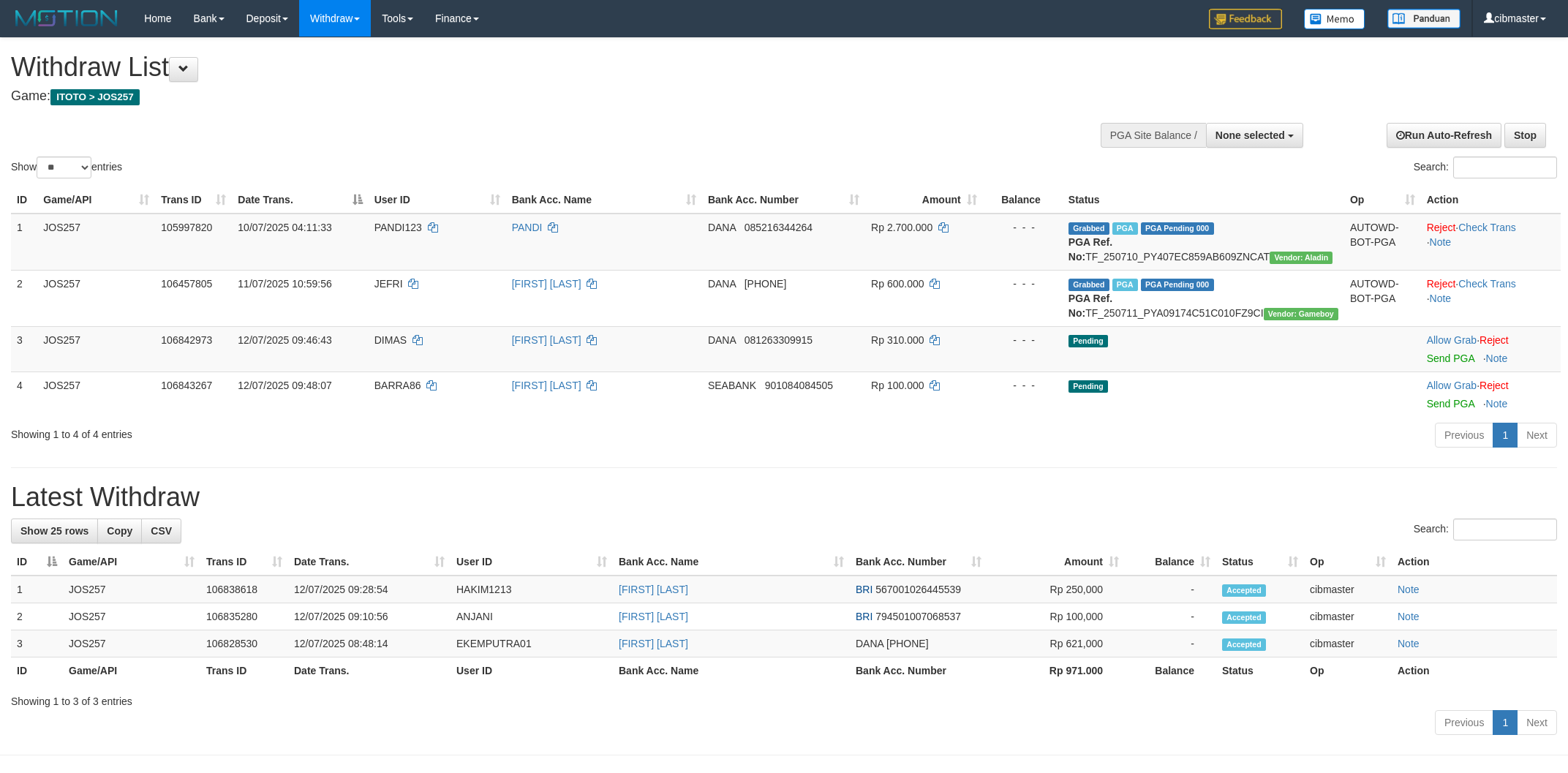 select on "**" 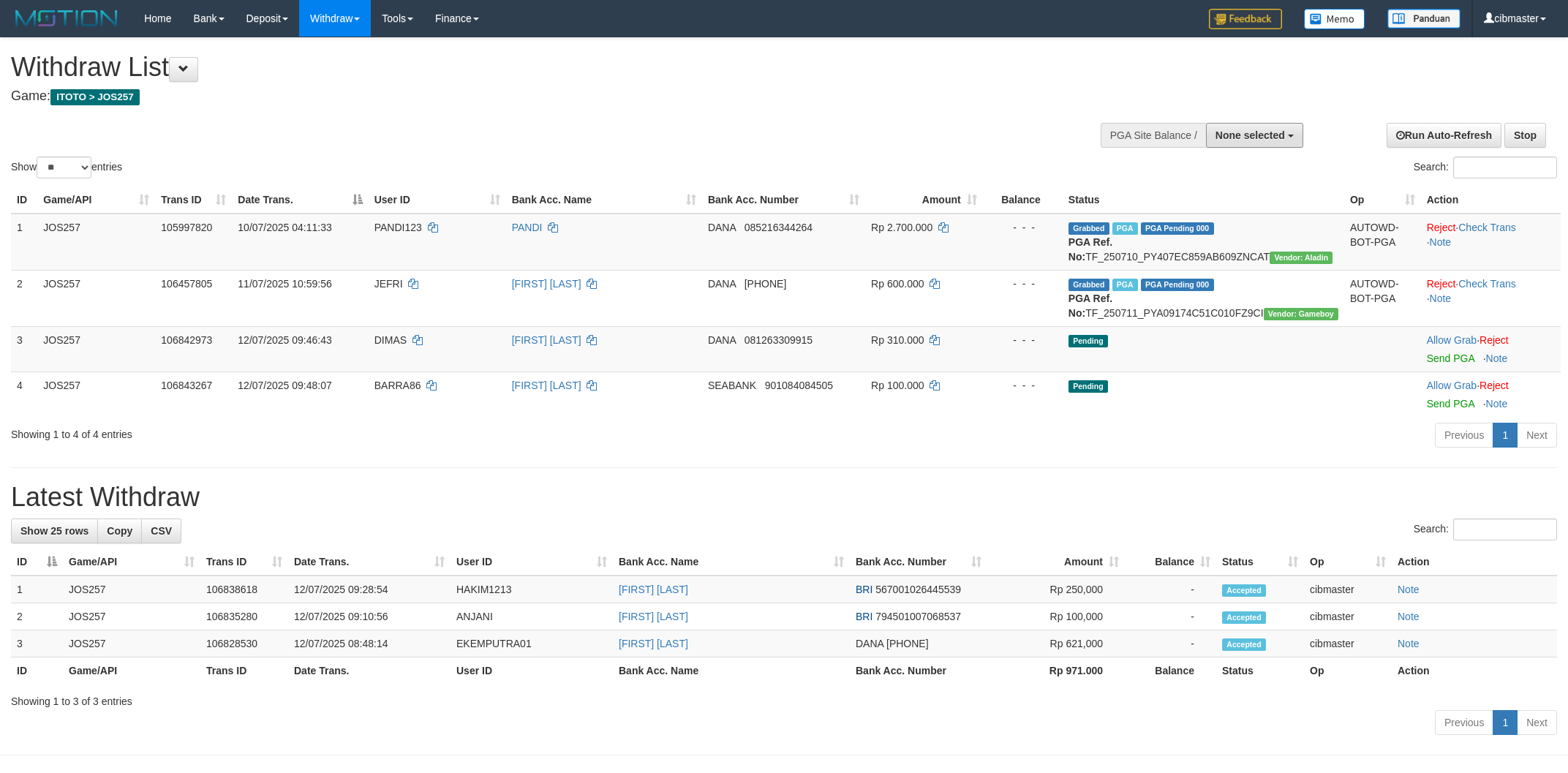 click on "None selected" at bounding box center [1250, 135] 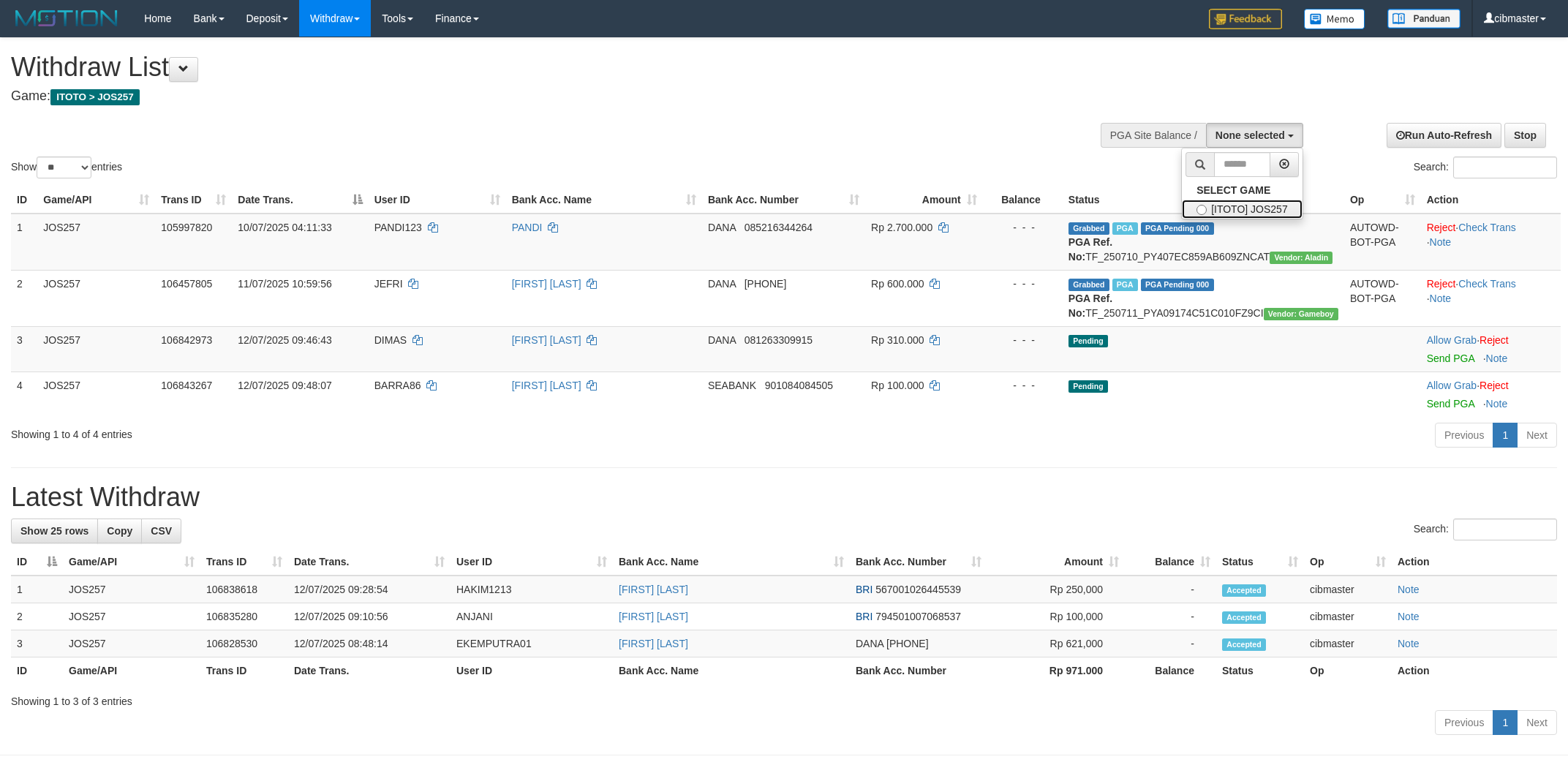click on "[ITOTO] JOS257" at bounding box center [1242, 209] 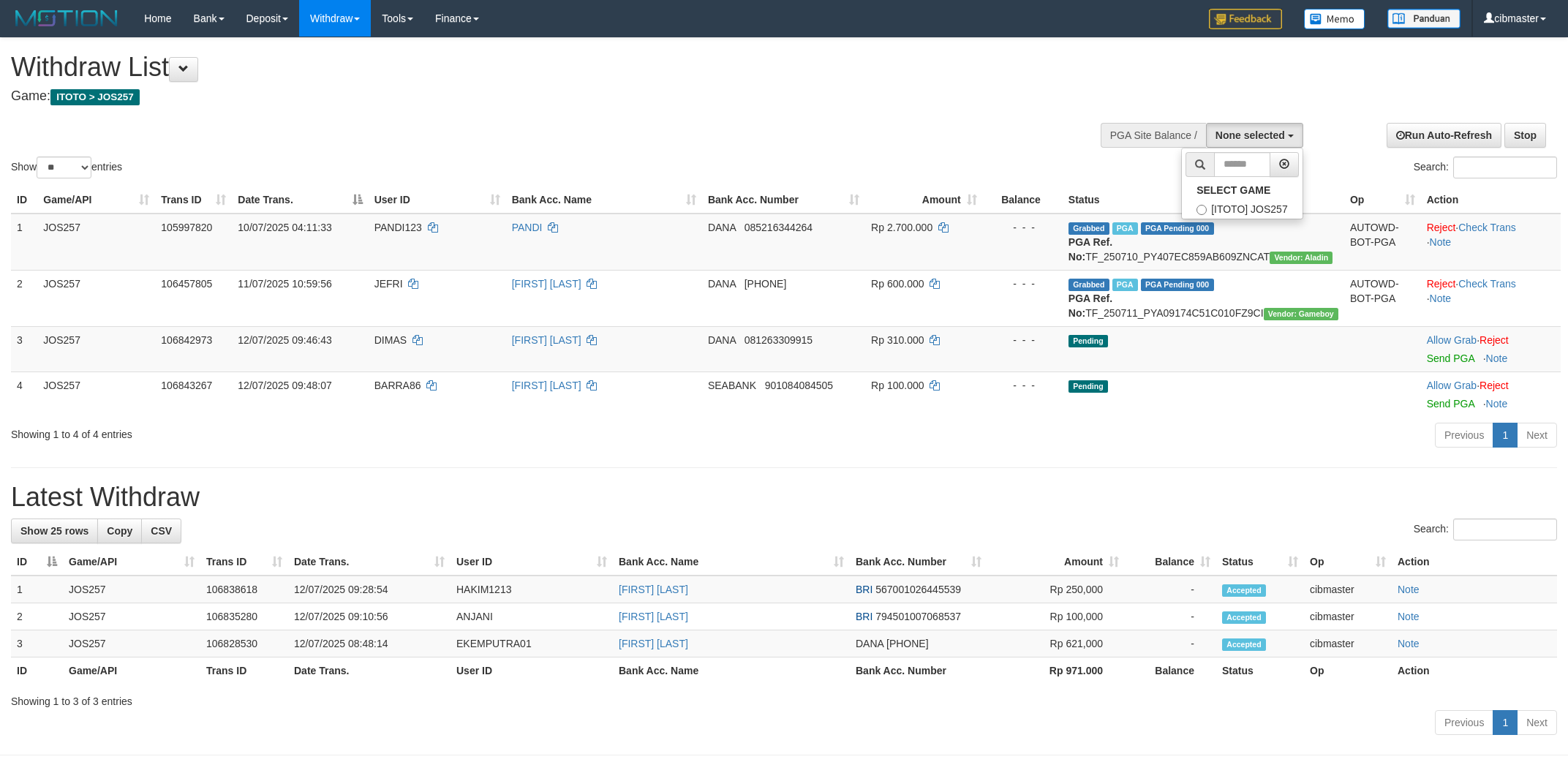 select on "****" 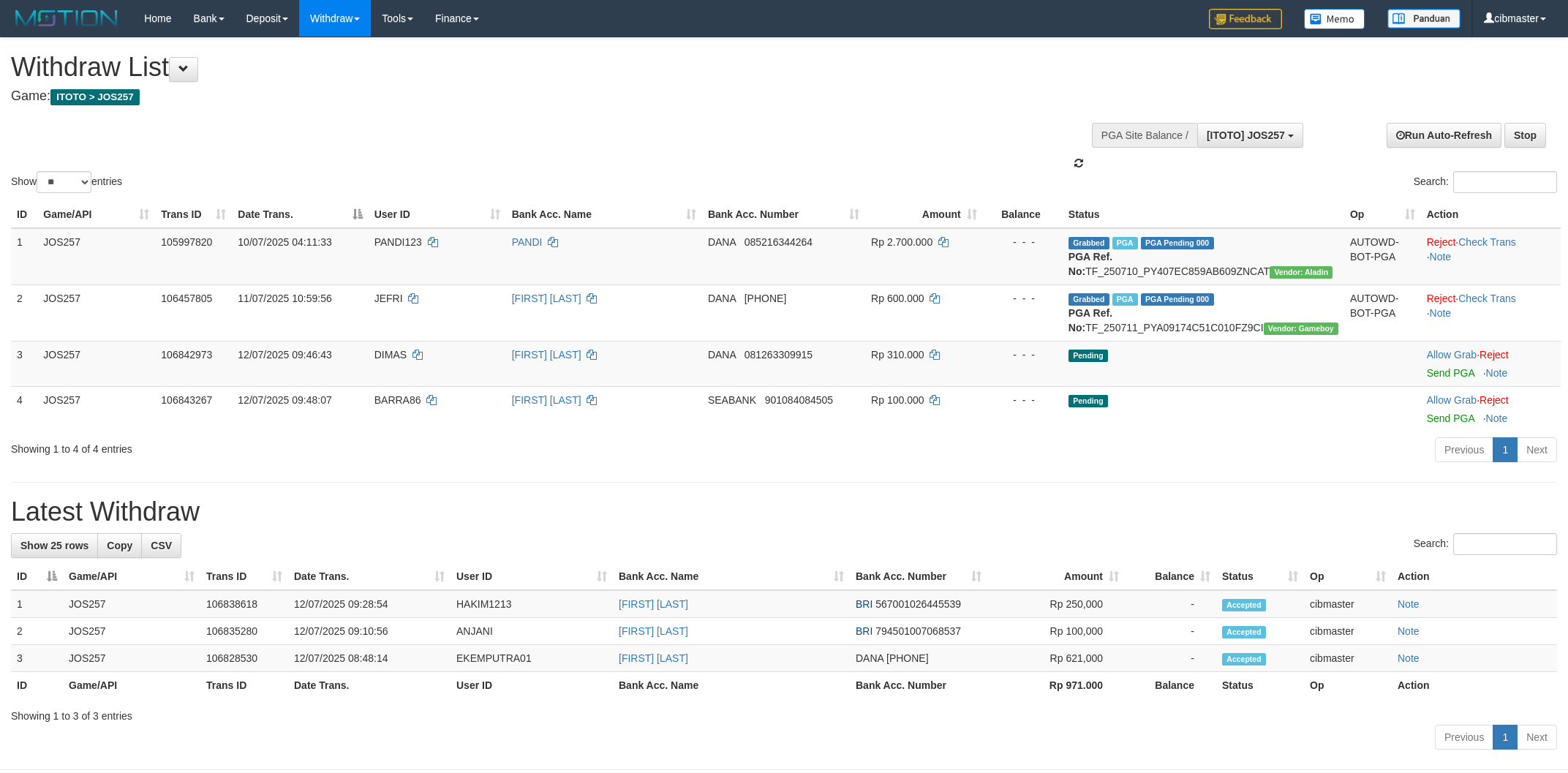 scroll, scrollTop: 12, scrollLeft: 0, axis: vertical 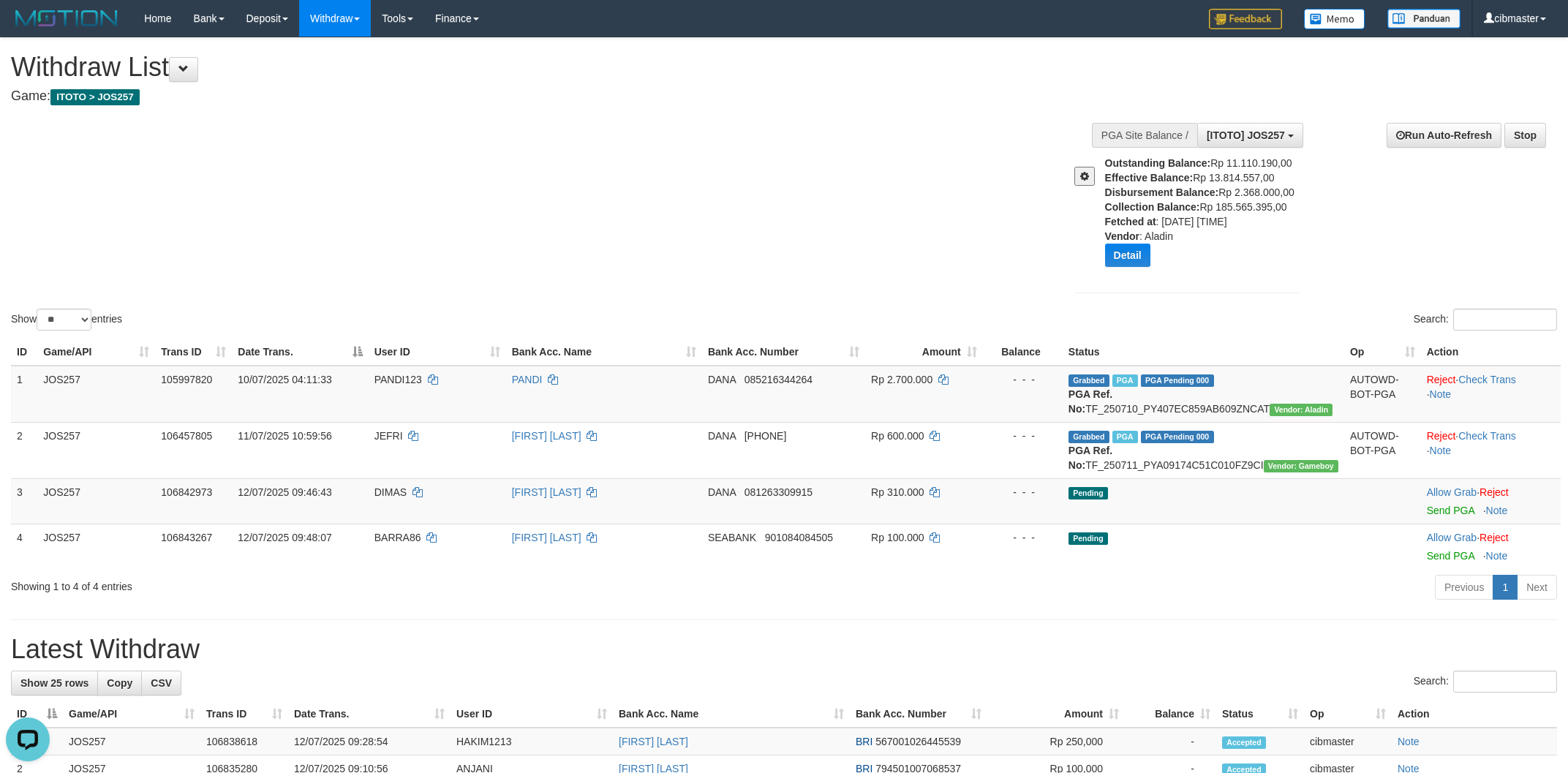 click at bounding box center (1085, 176) 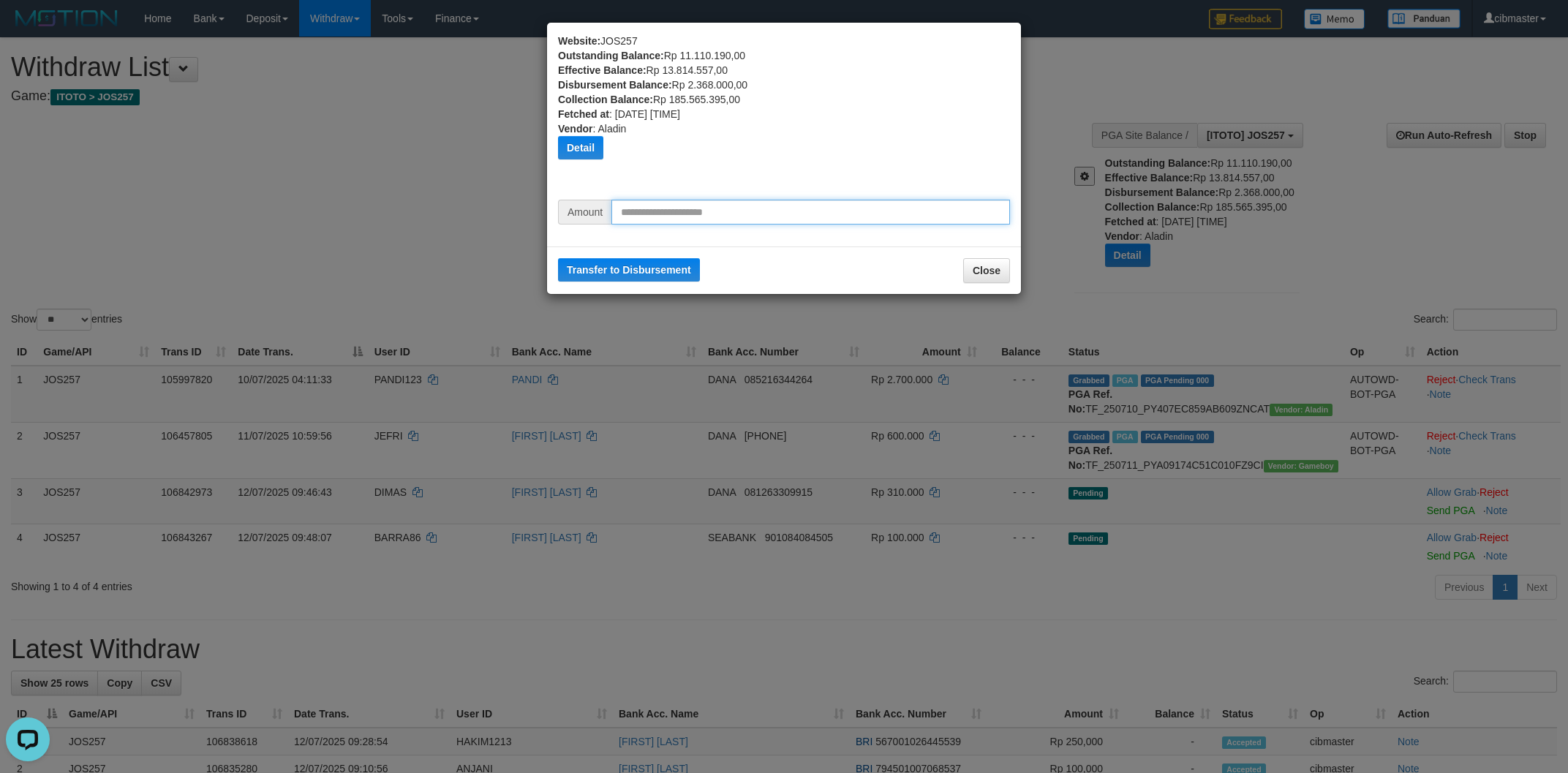 click at bounding box center [810, 212] 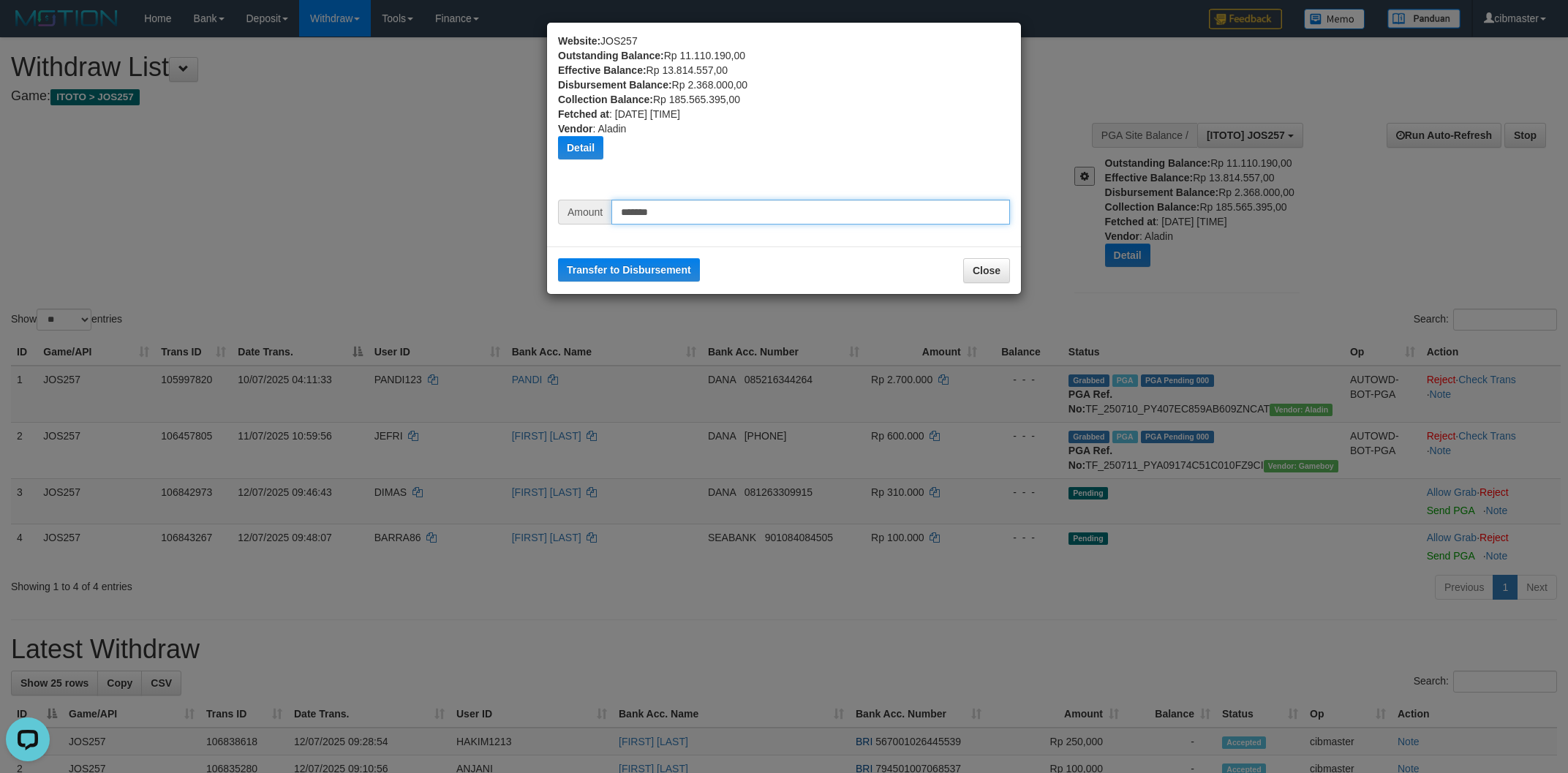 type on "*******" 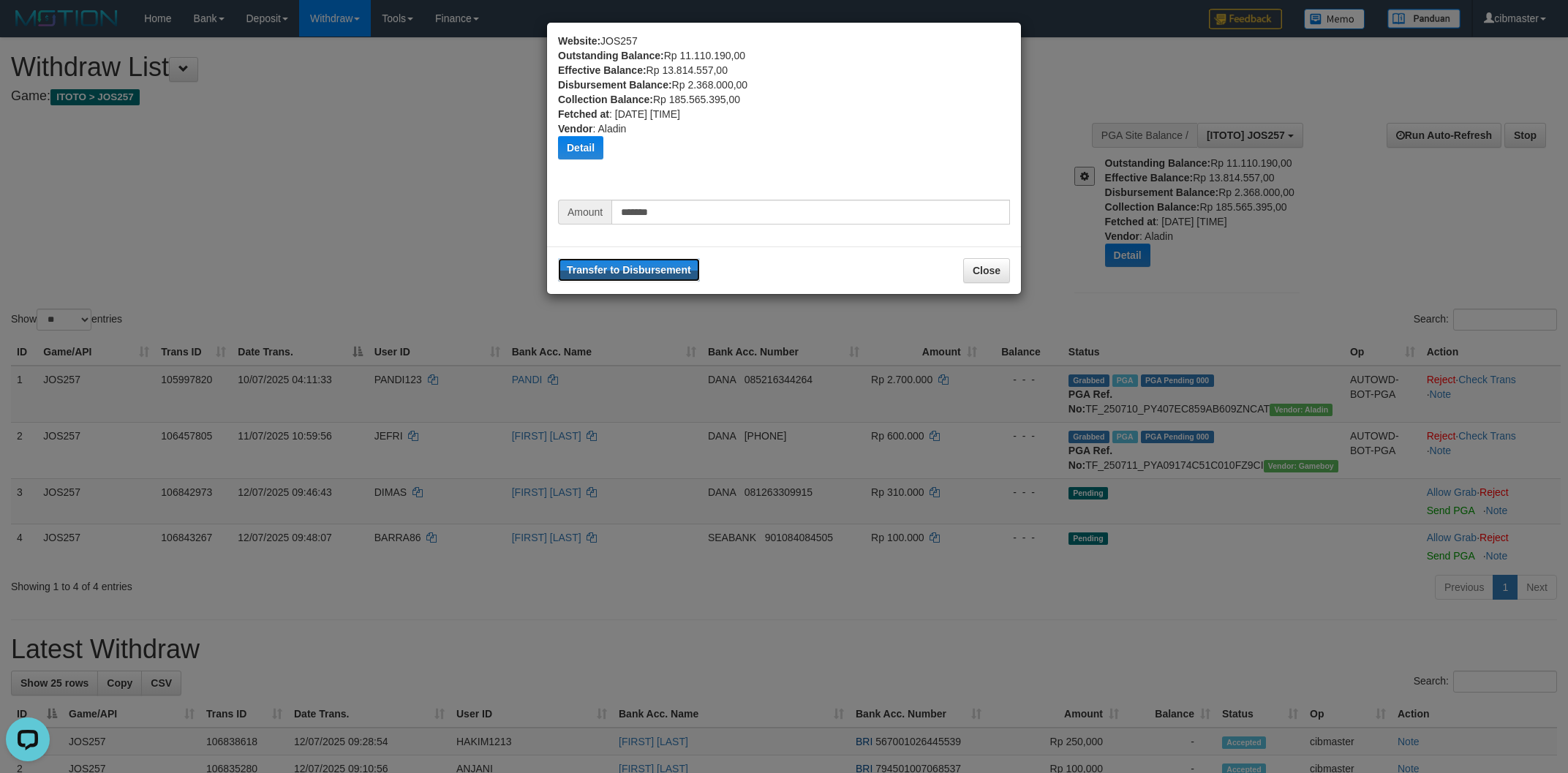 click on "Transfer to Disbursement" at bounding box center [629, 270] 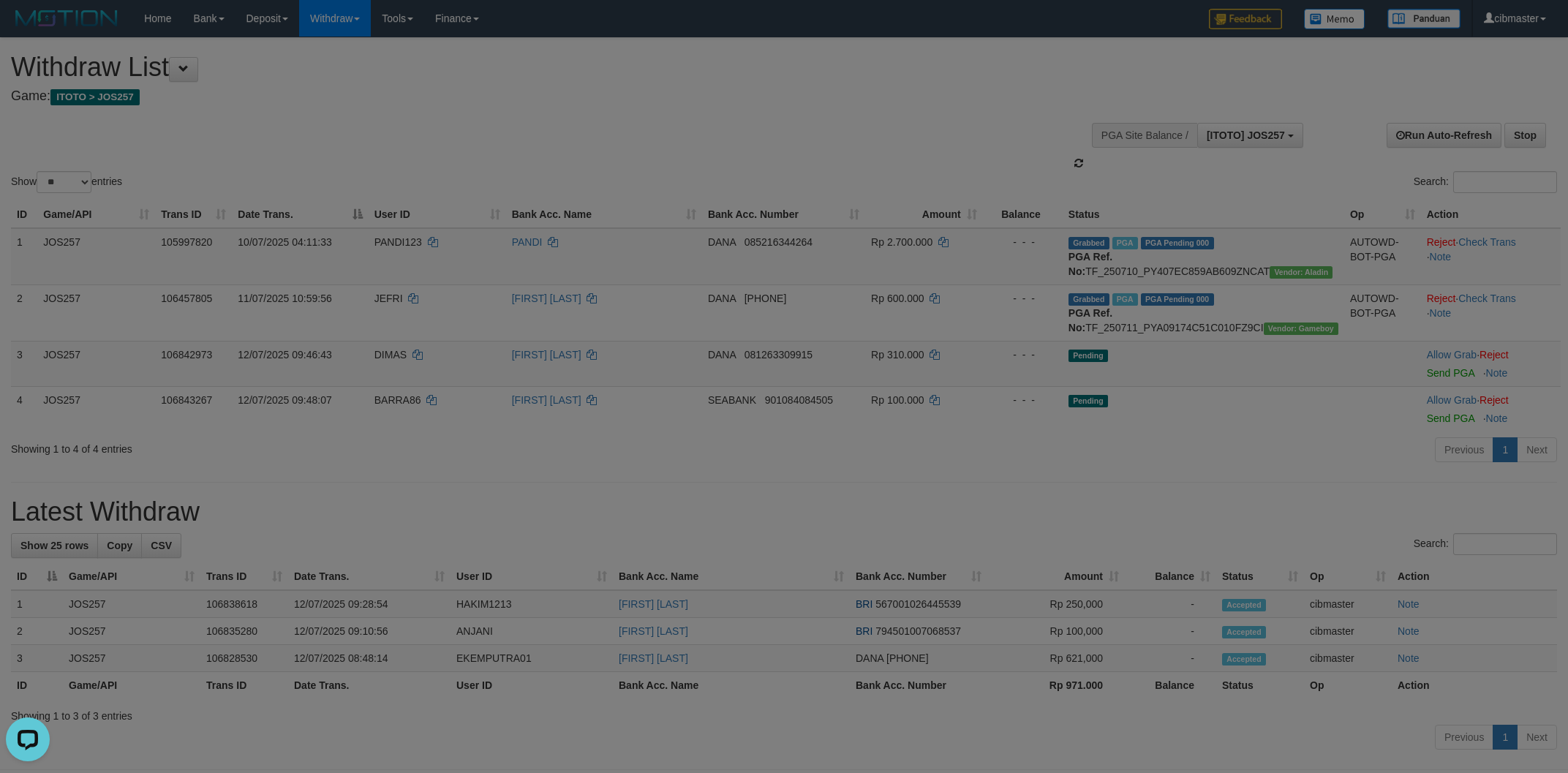 type 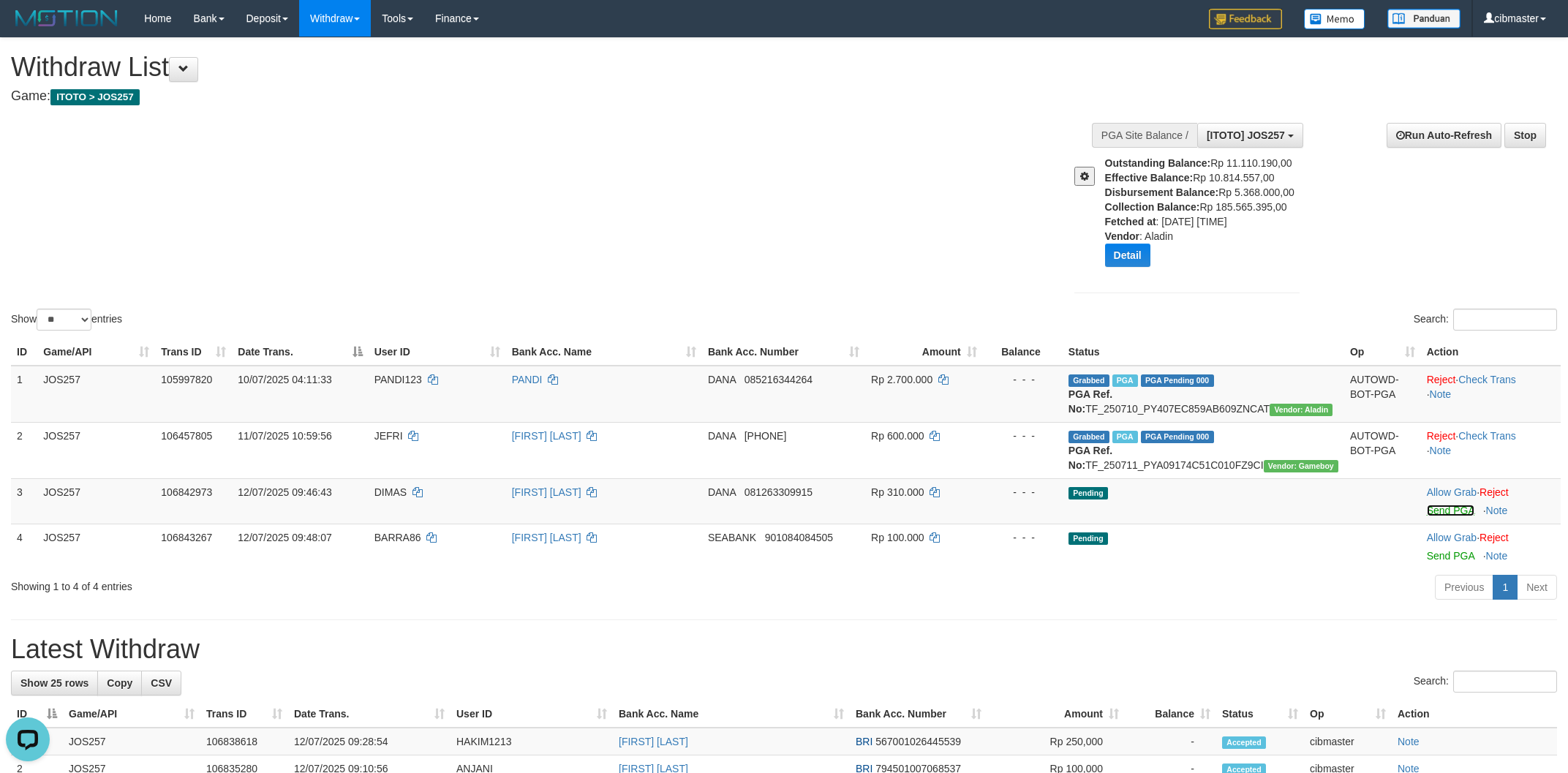 click on "Send PGA" at bounding box center [1450, 510] 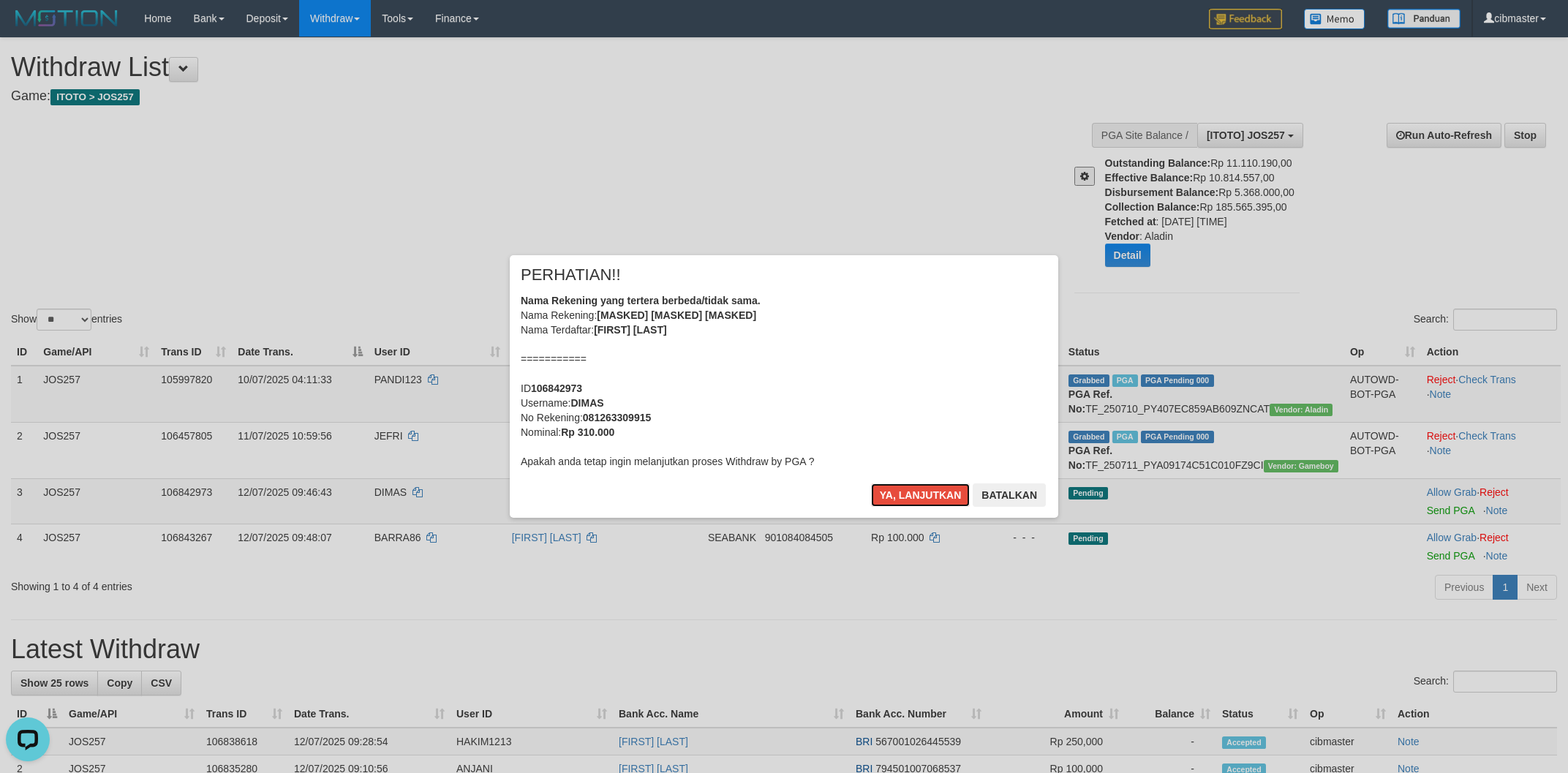 click on "Ya, lanjutkan" at bounding box center (921, 495) 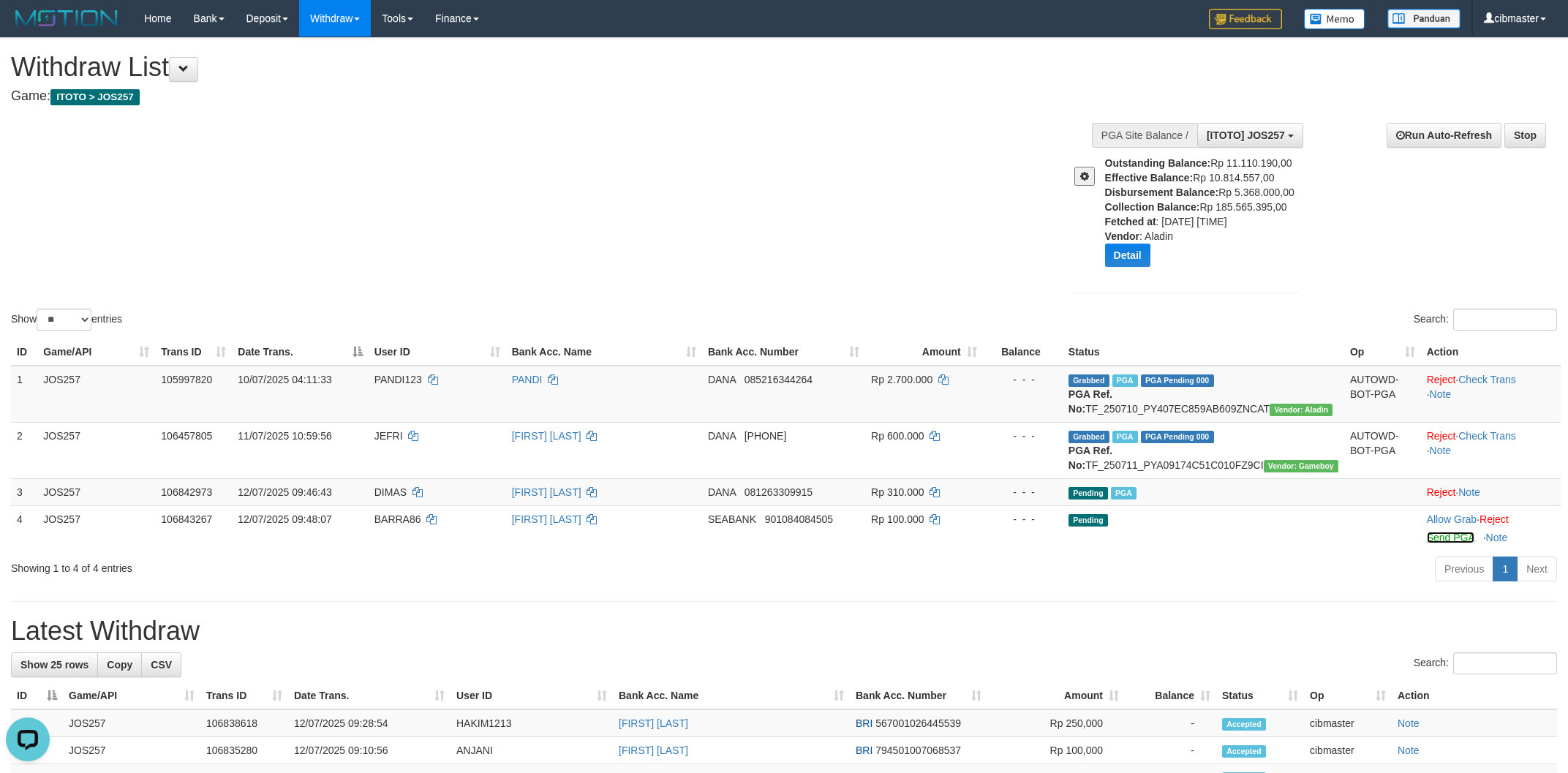 click on "Send PGA" at bounding box center [1450, 538] 